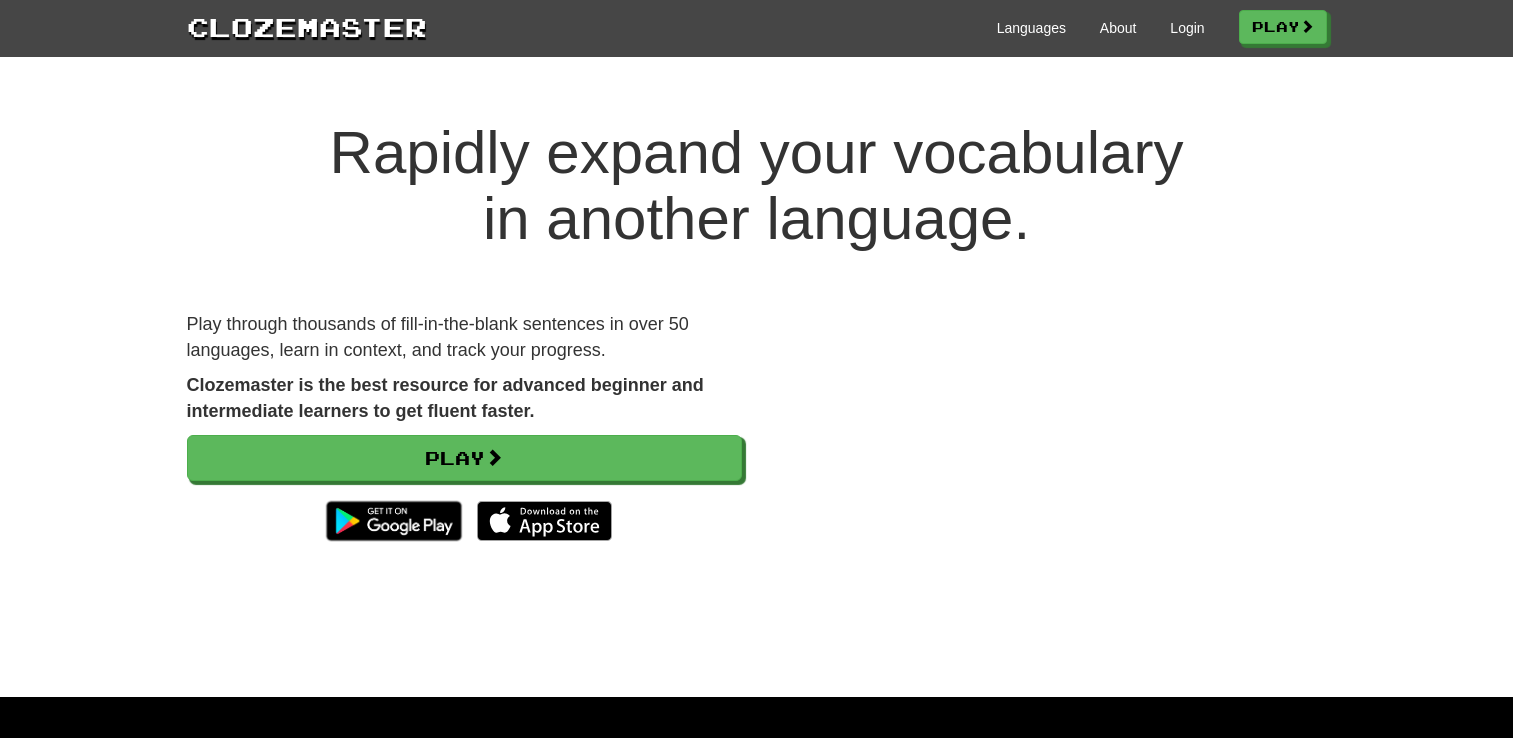 scroll, scrollTop: 0, scrollLeft: 0, axis: both 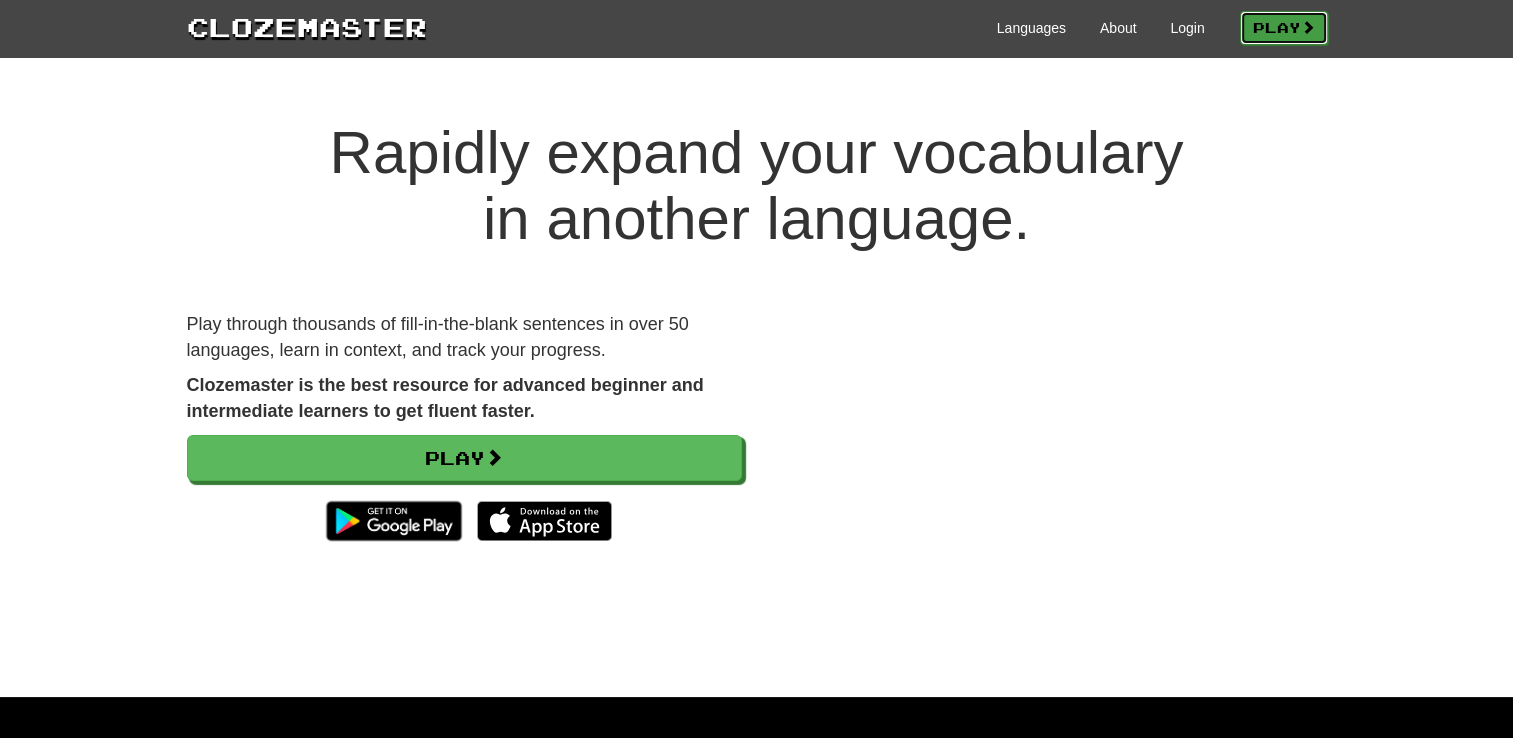 click on "Play" at bounding box center [1284, 28] 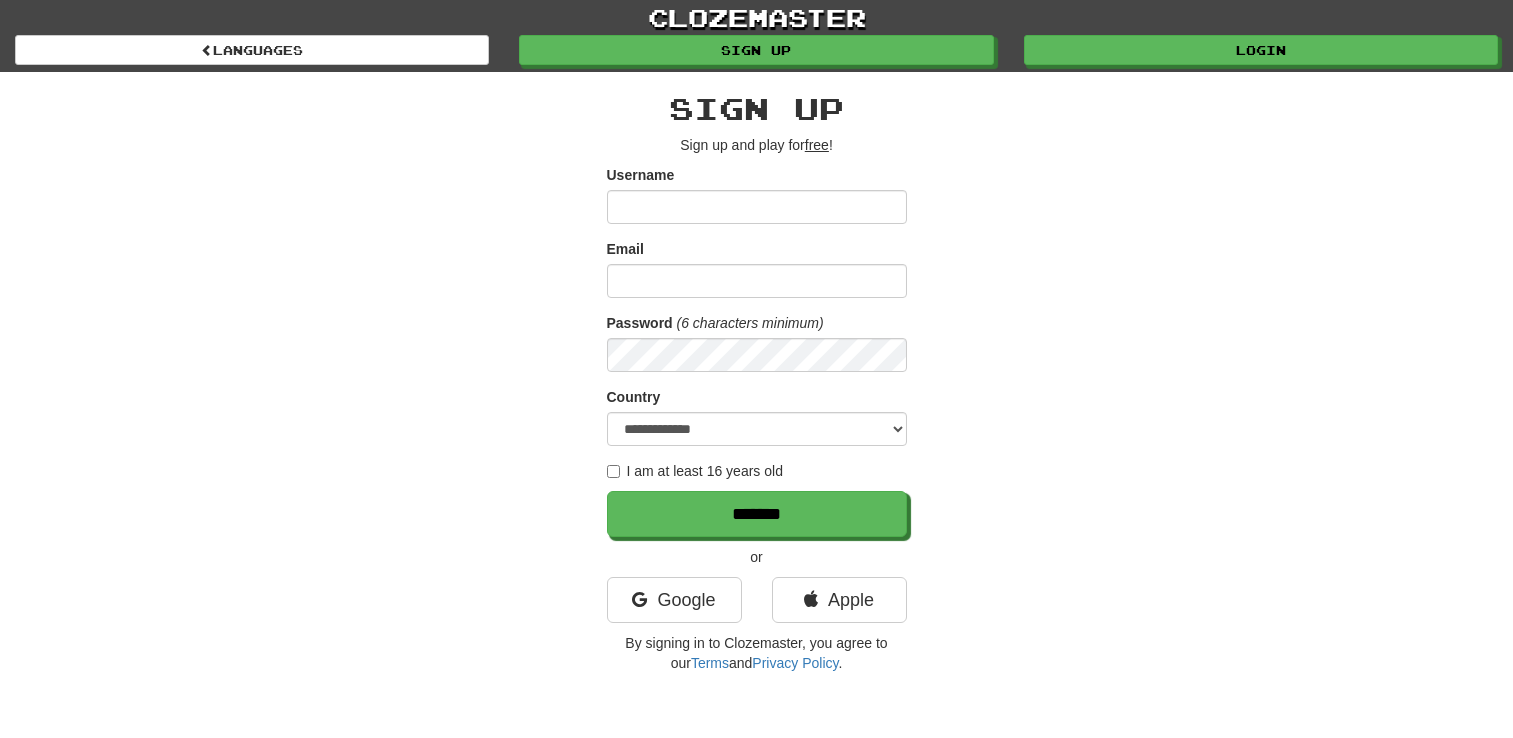 scroll, scrollTop: 0, scrollLeft: 0, axis: both 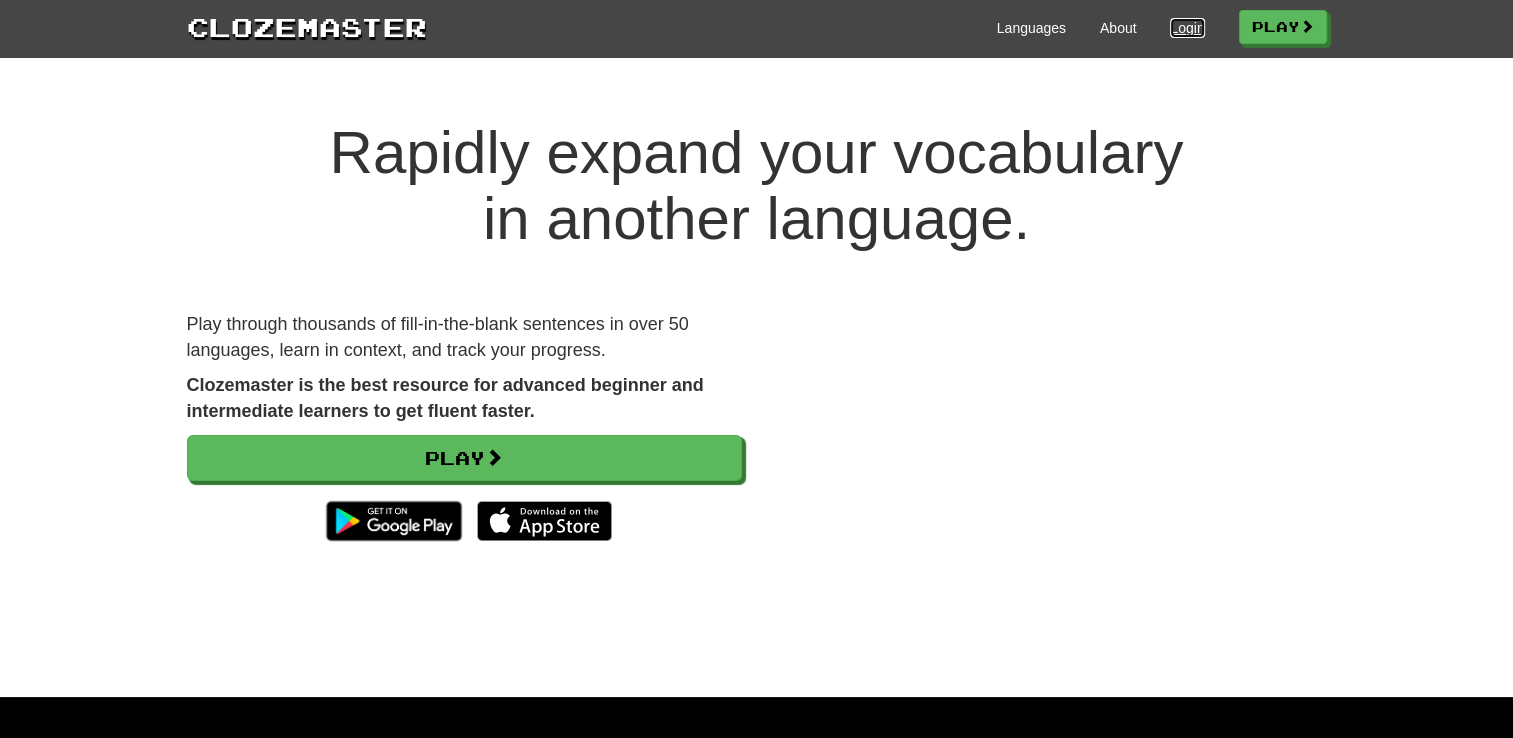 click on "Login" at bounding box center (1187, 28) 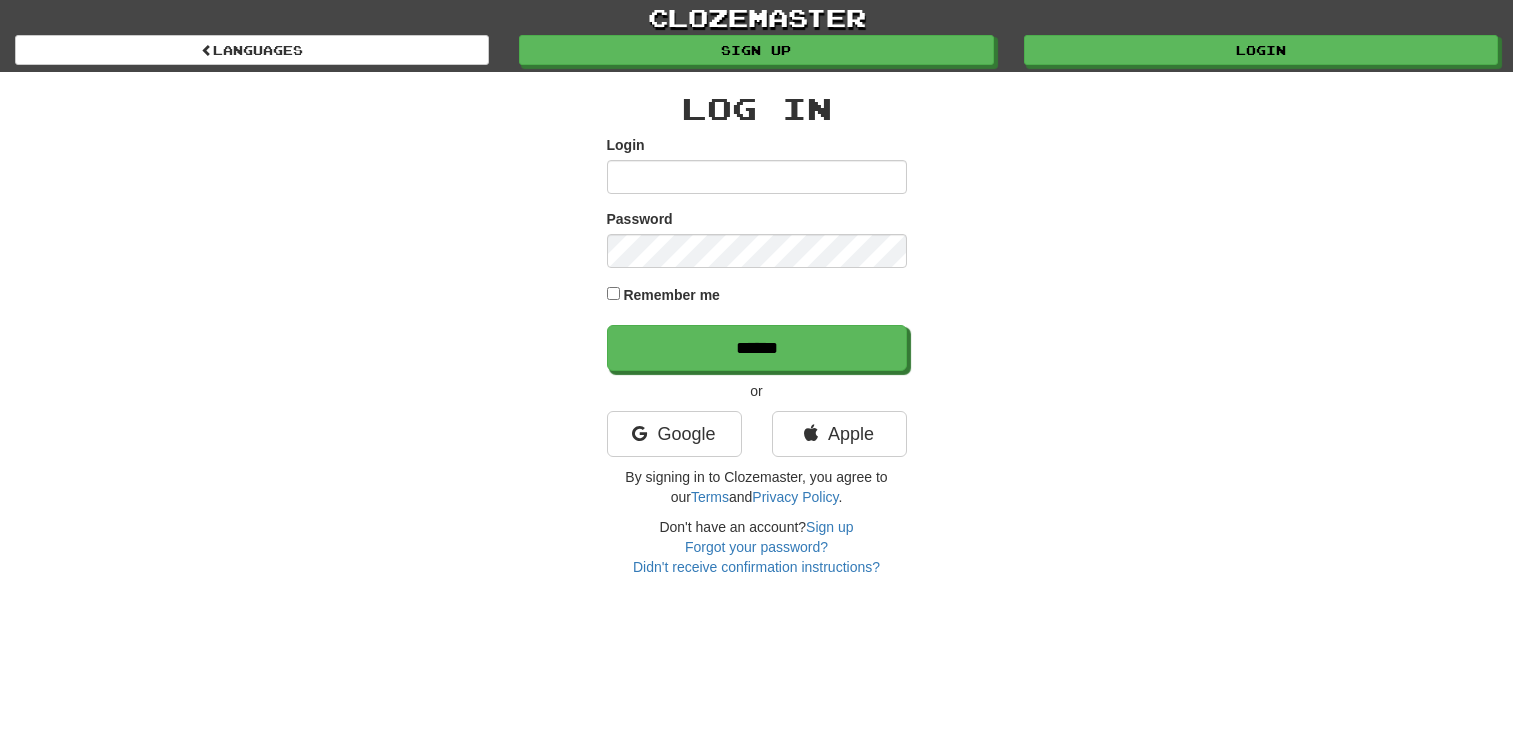 scroll, scrollTop: 0, scrollLeft: 0, axis: both 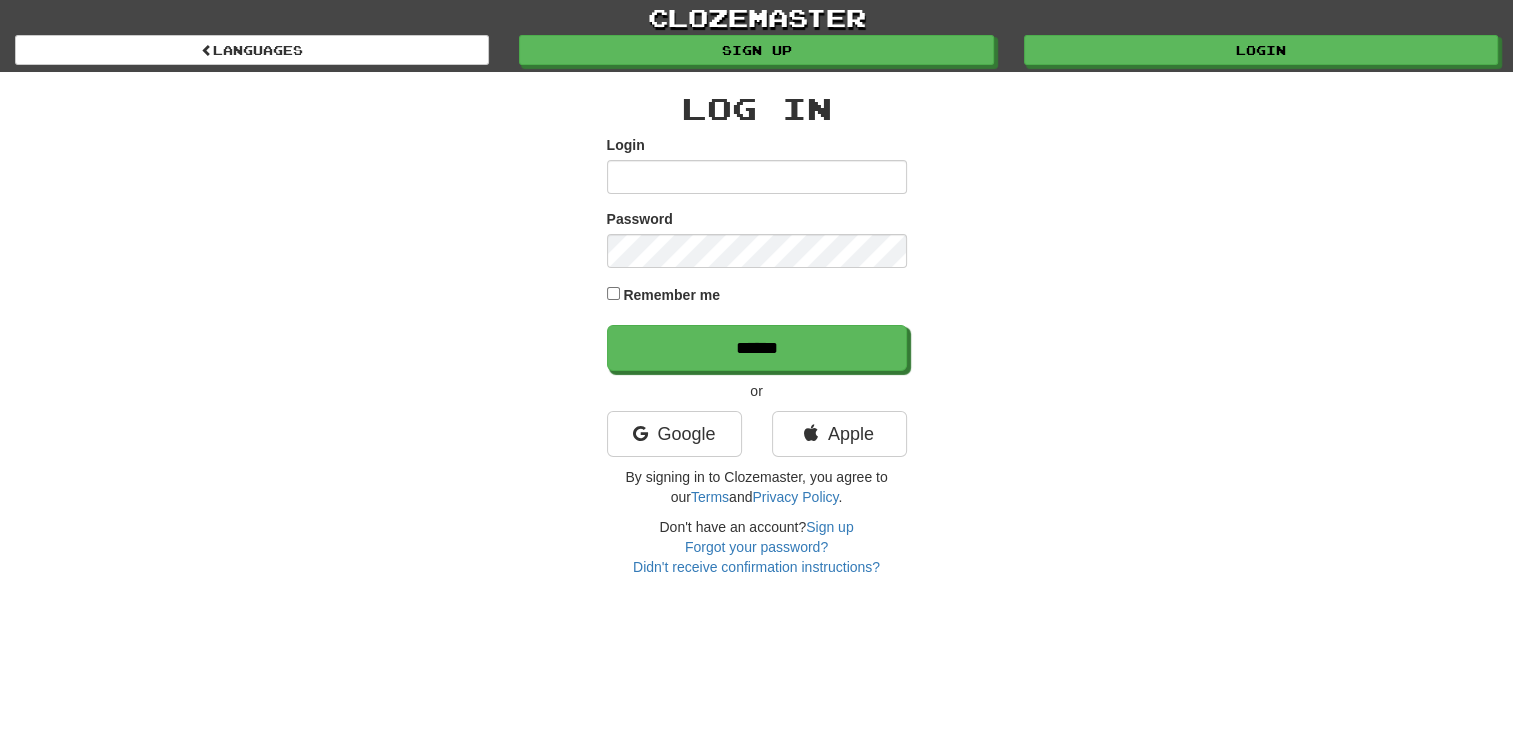 click on "Login" at bounding box center (757, 177) 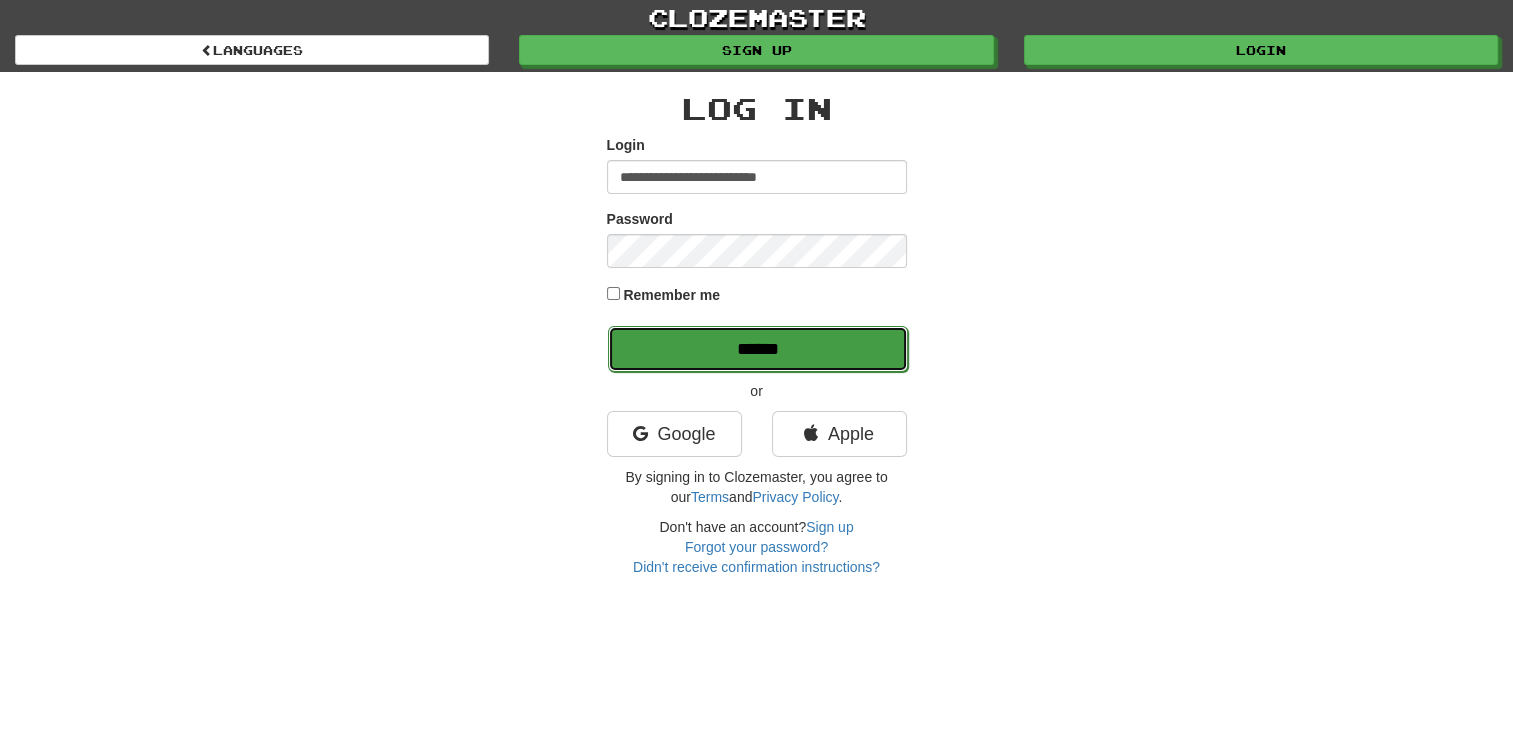 click on "******" at bounding box center (758, 349) 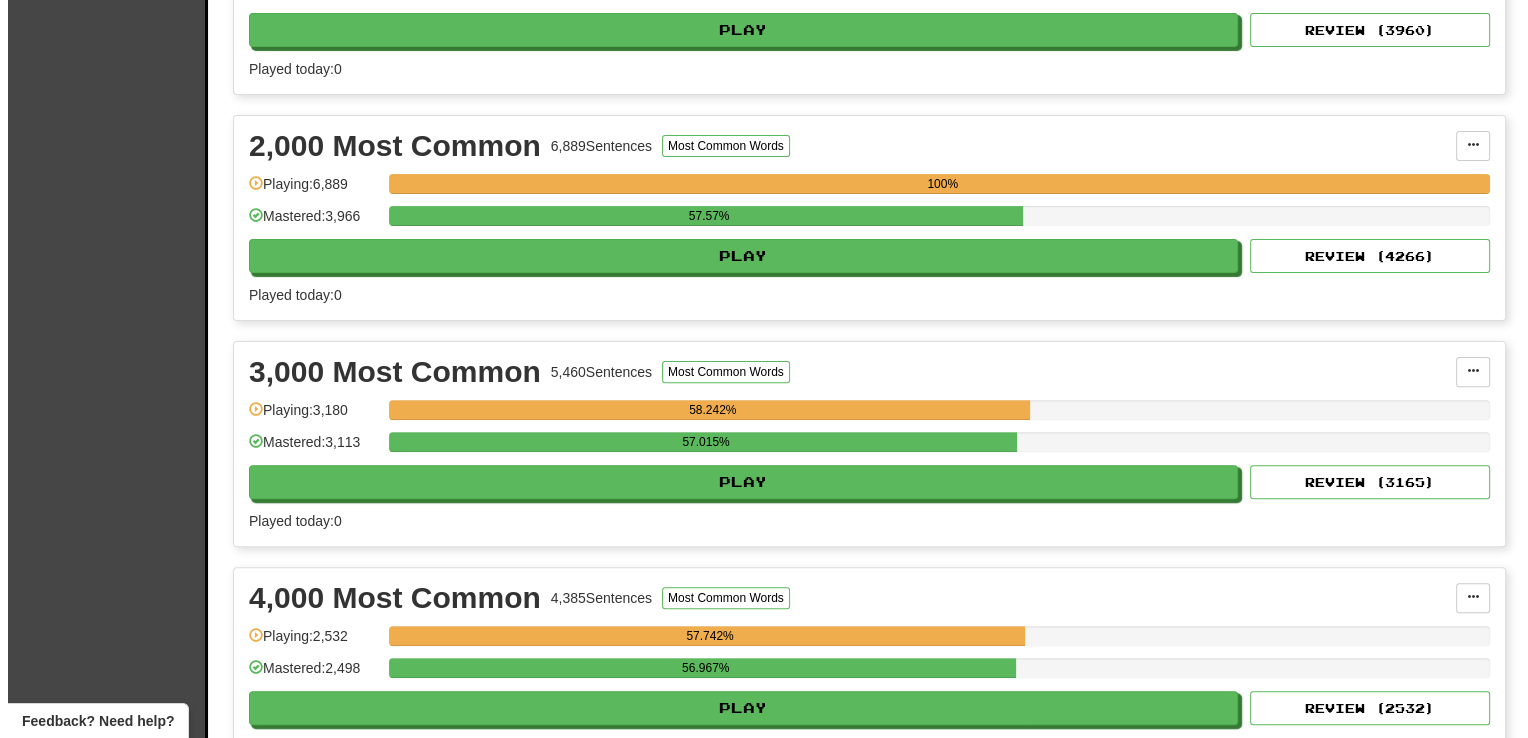 scroll, scrollTop: 645, scrollLeft: 0, axis: vertical 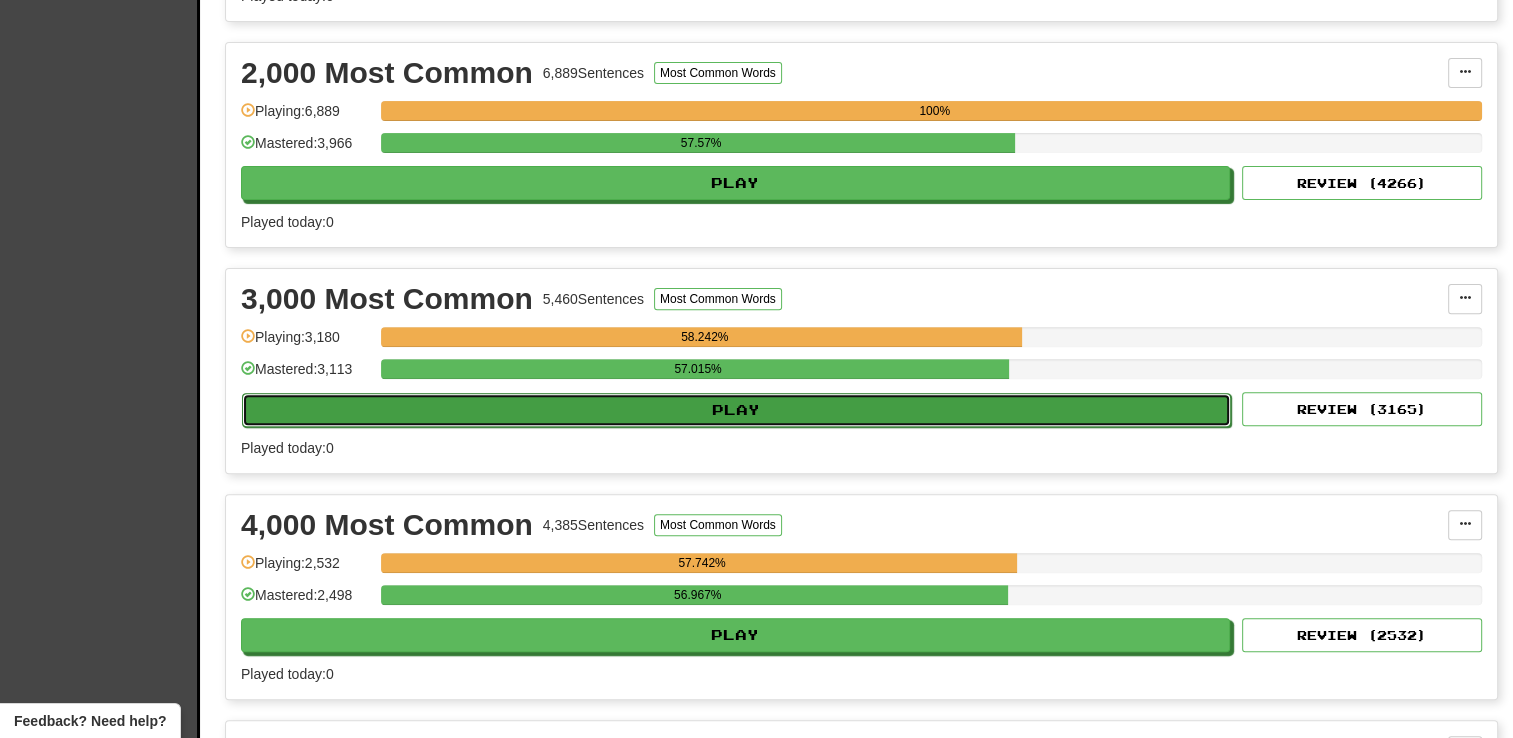 click on "Play" at bounding box center [736, 410] 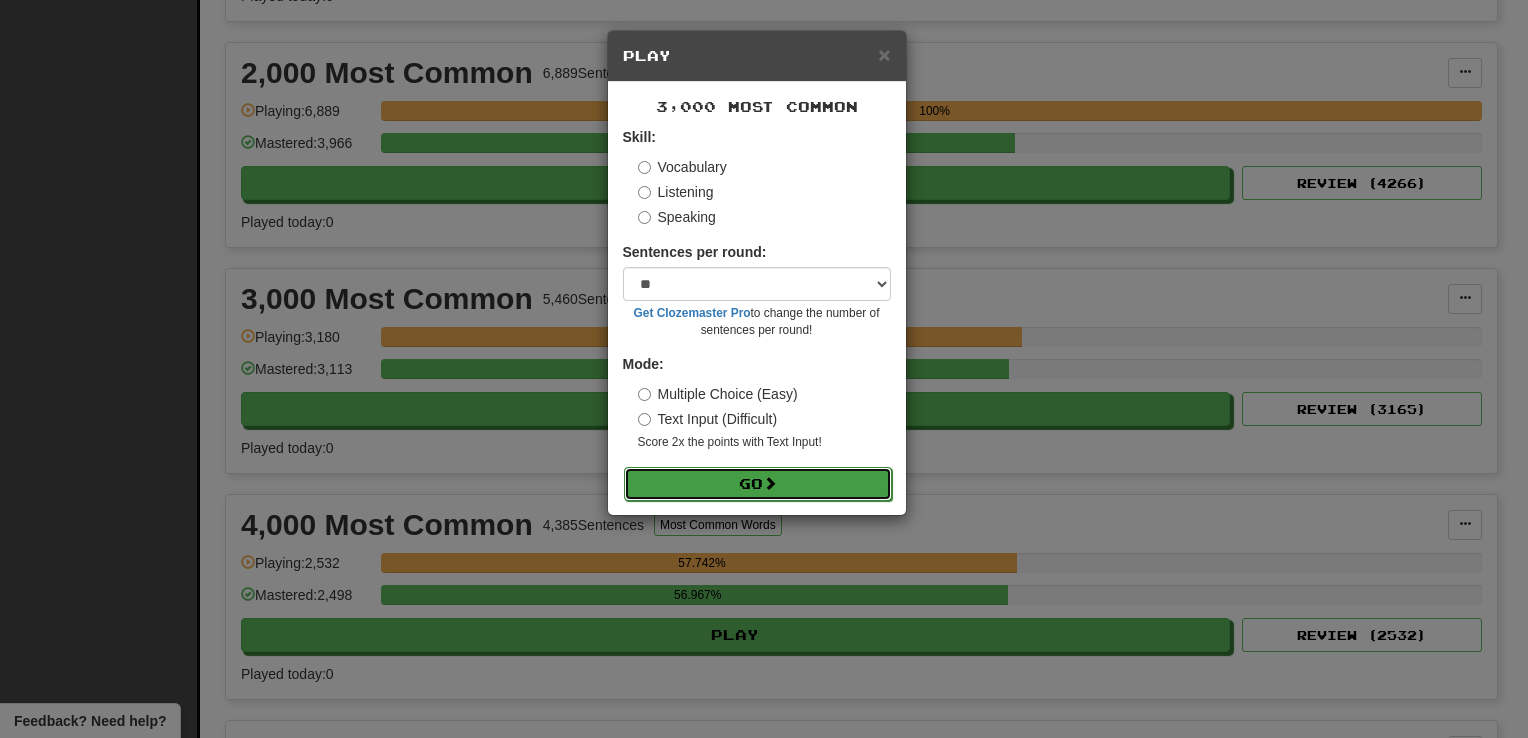 click on "Go" at bounding box center [758, 484] 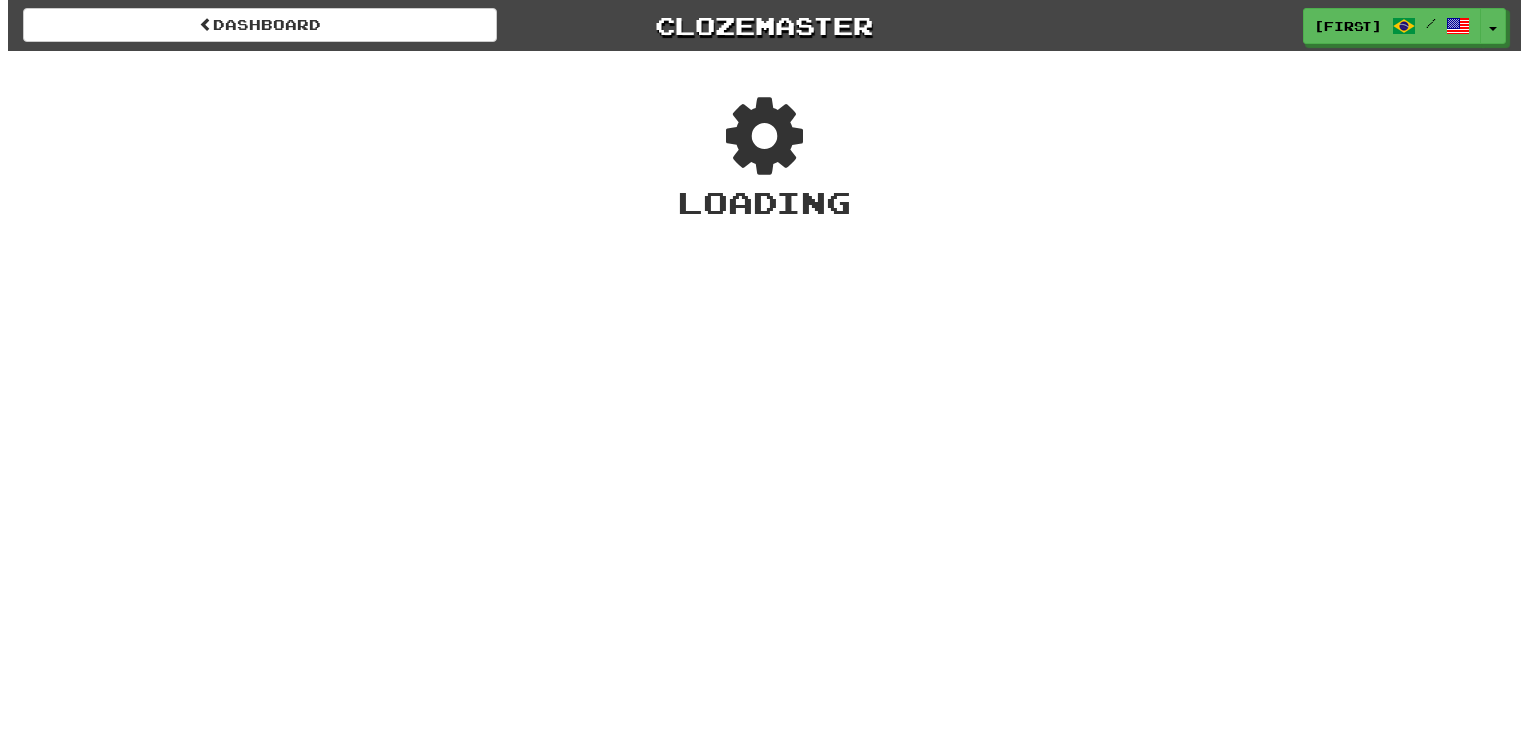 scroll, scrollTop: 0, scrollLeft: 0, axis: both 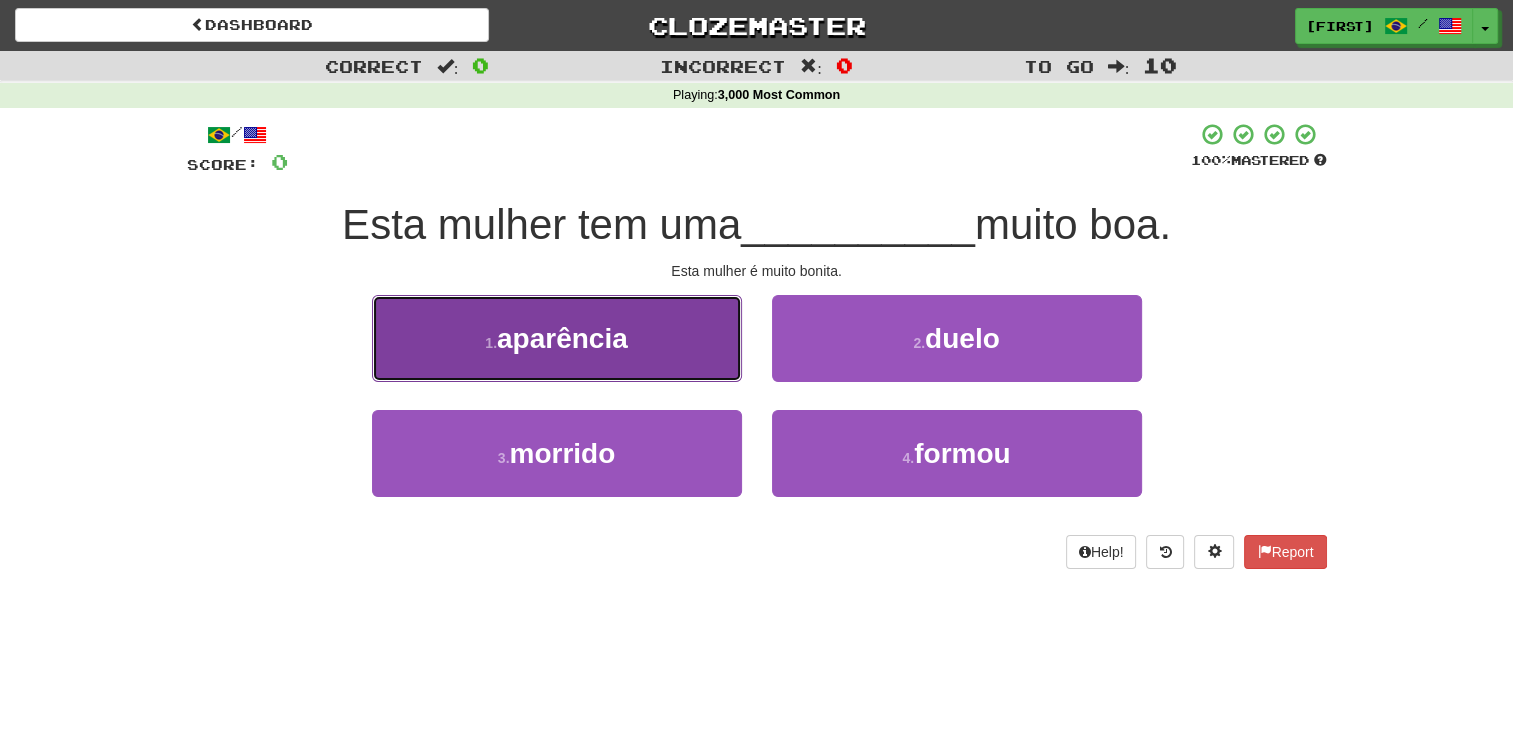 click on "1 .  aparência" at bounding box center (557, 338) 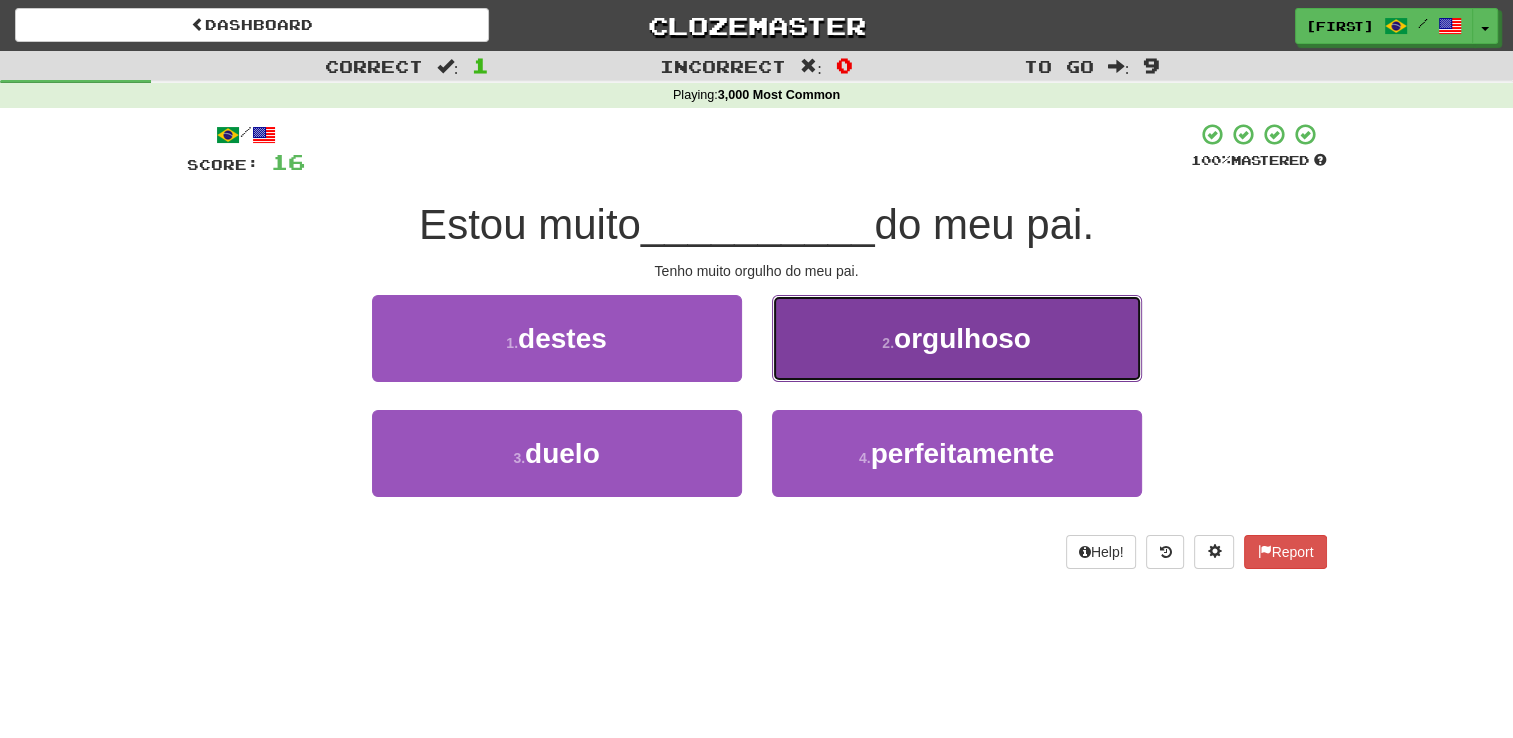 click on "2 .  orgulhoso" at bounding box center [957, 338] 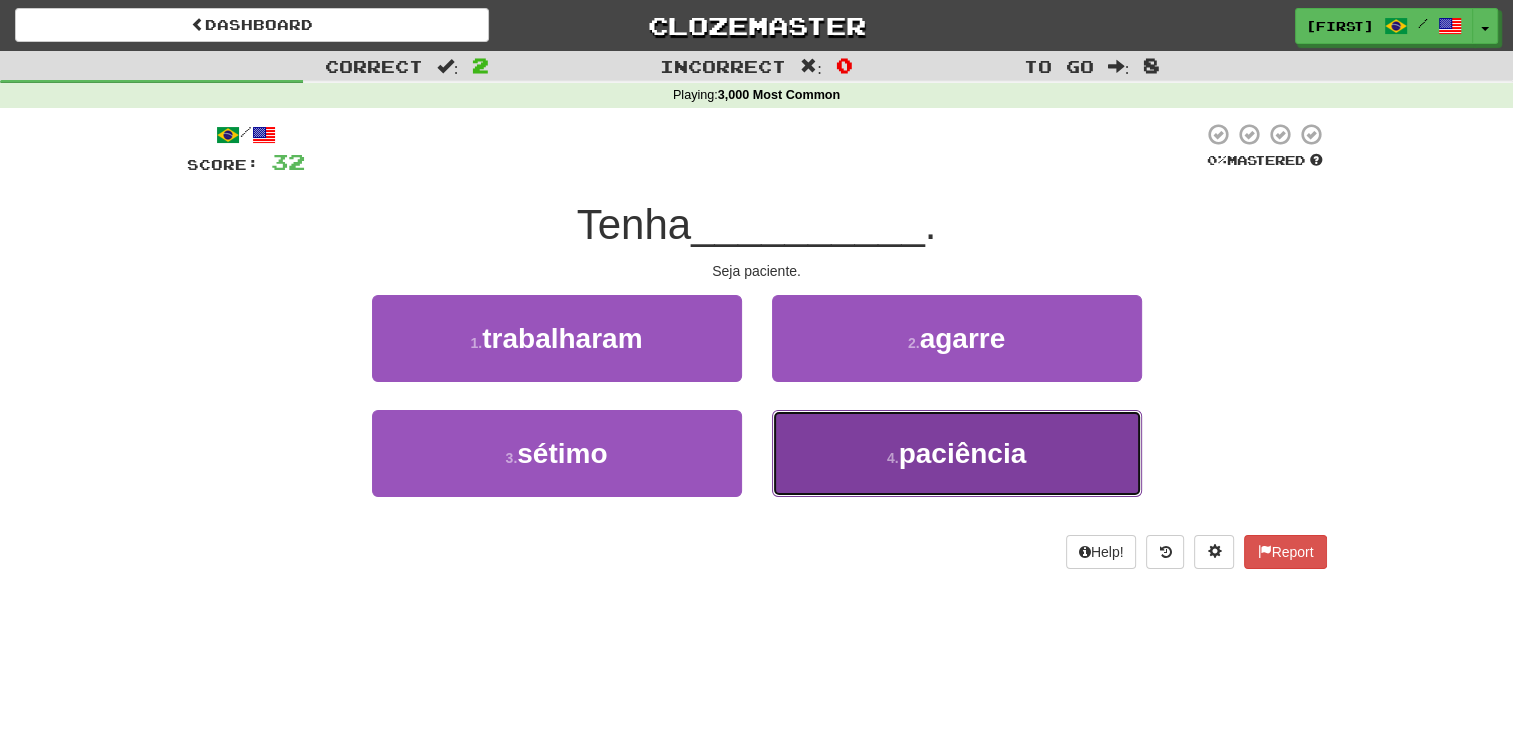 click on "4 .  paciência" at bounding box center (957, 453) 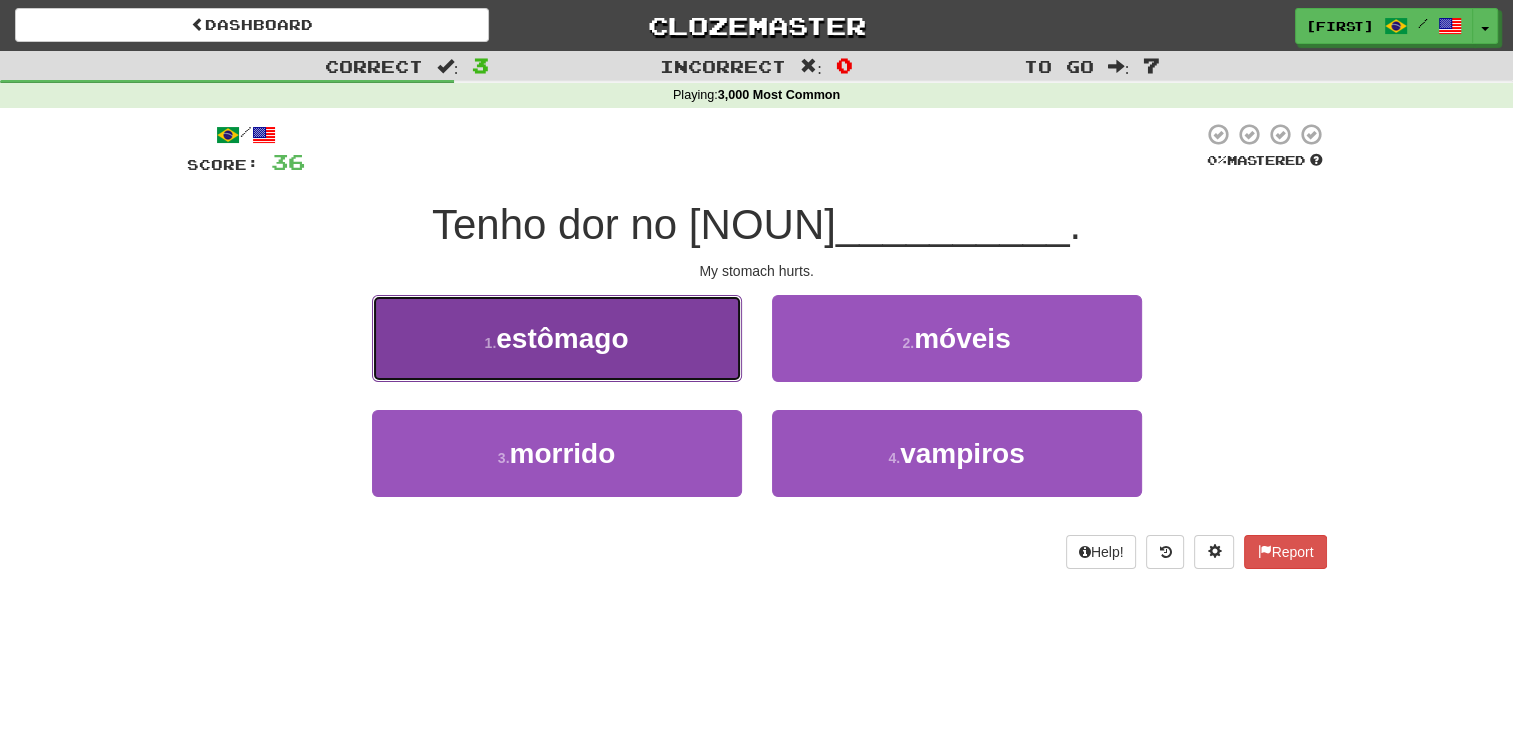 click on "1 .  estômago" at bounding box center [557, 338] 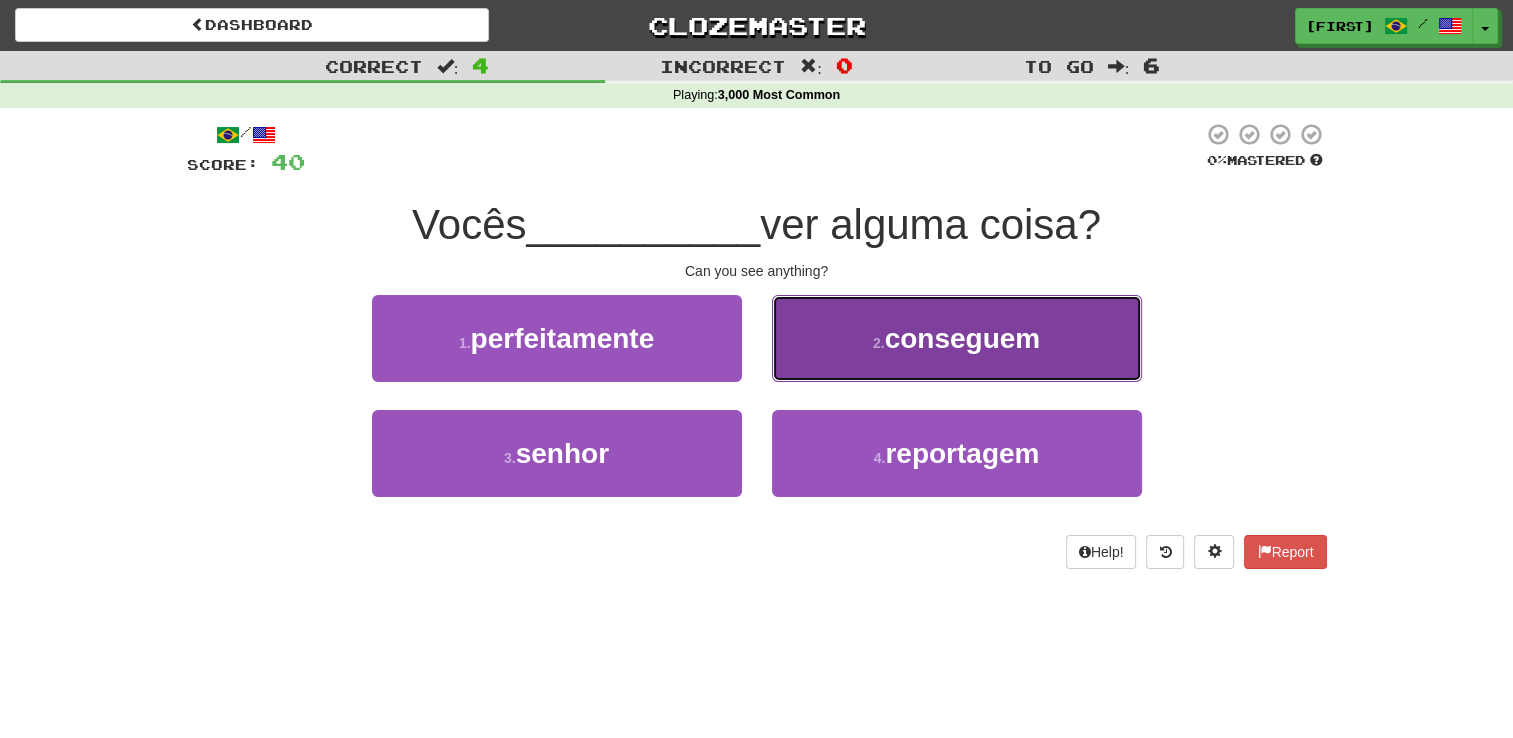 click on "2 .  conseguem" at bounding box center [957, 338] 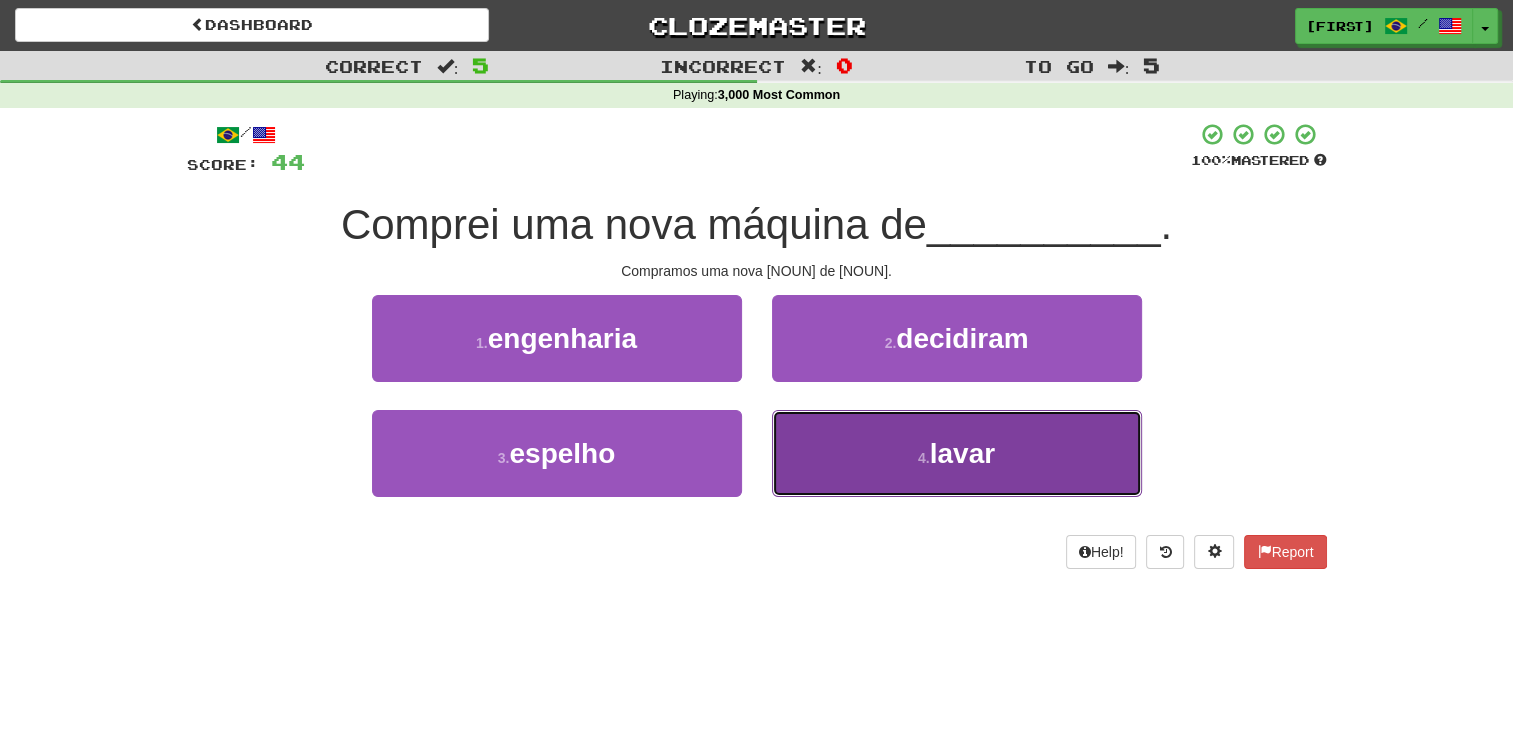 click on "4 .  lavar" at bounding box center (957, 453) 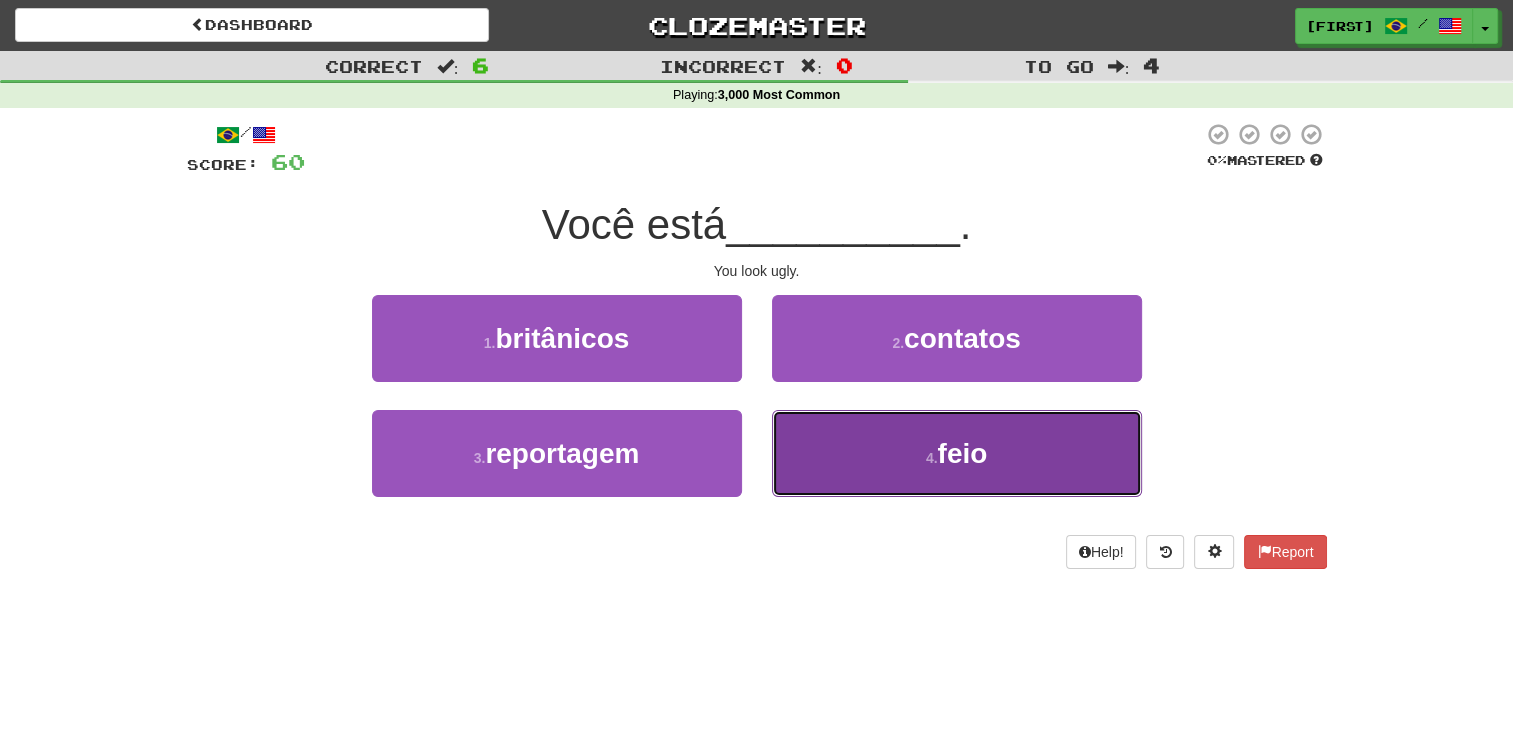 click on "4 .  feio" at bounding box center (957, 453) 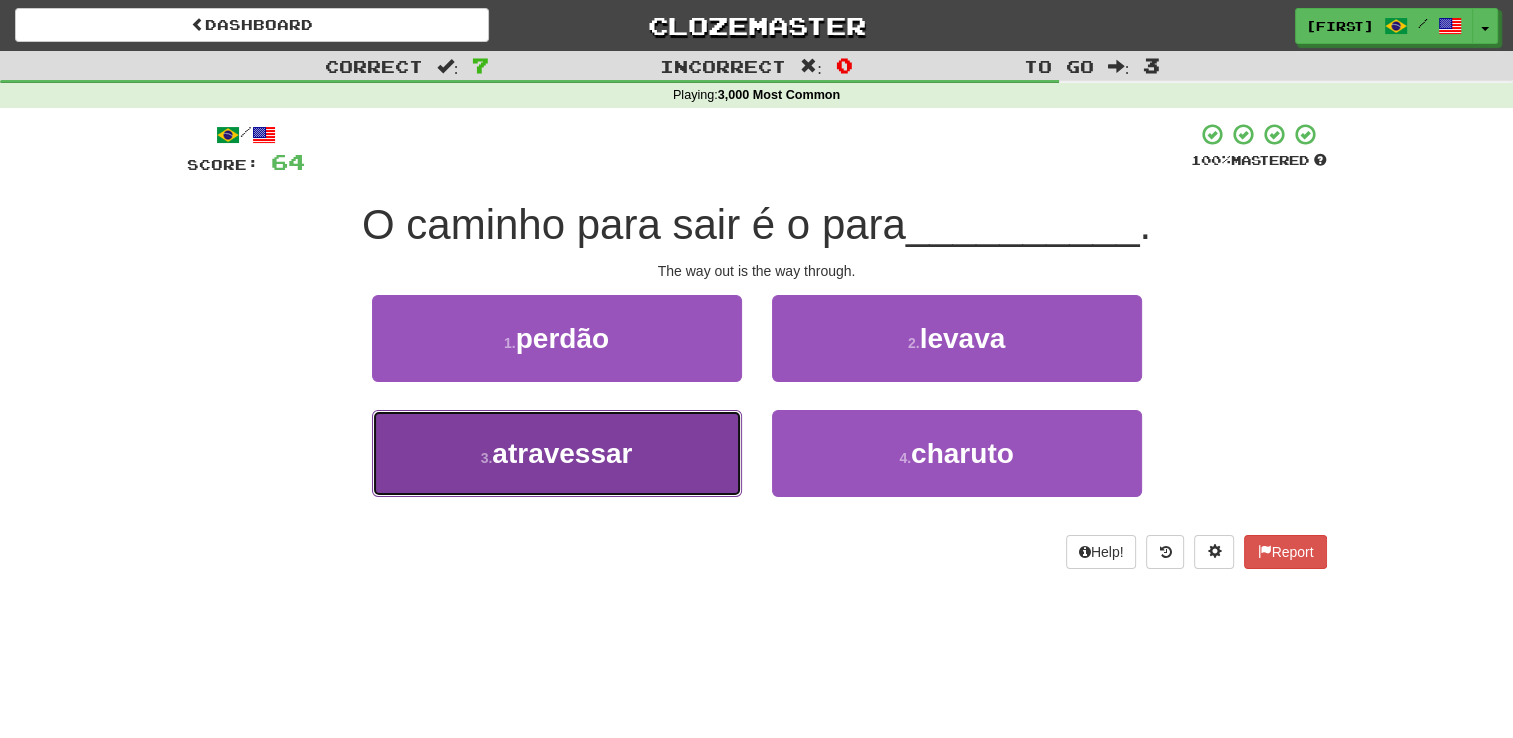 click on "3 .  atravessar" at bounding box center (557, 453) 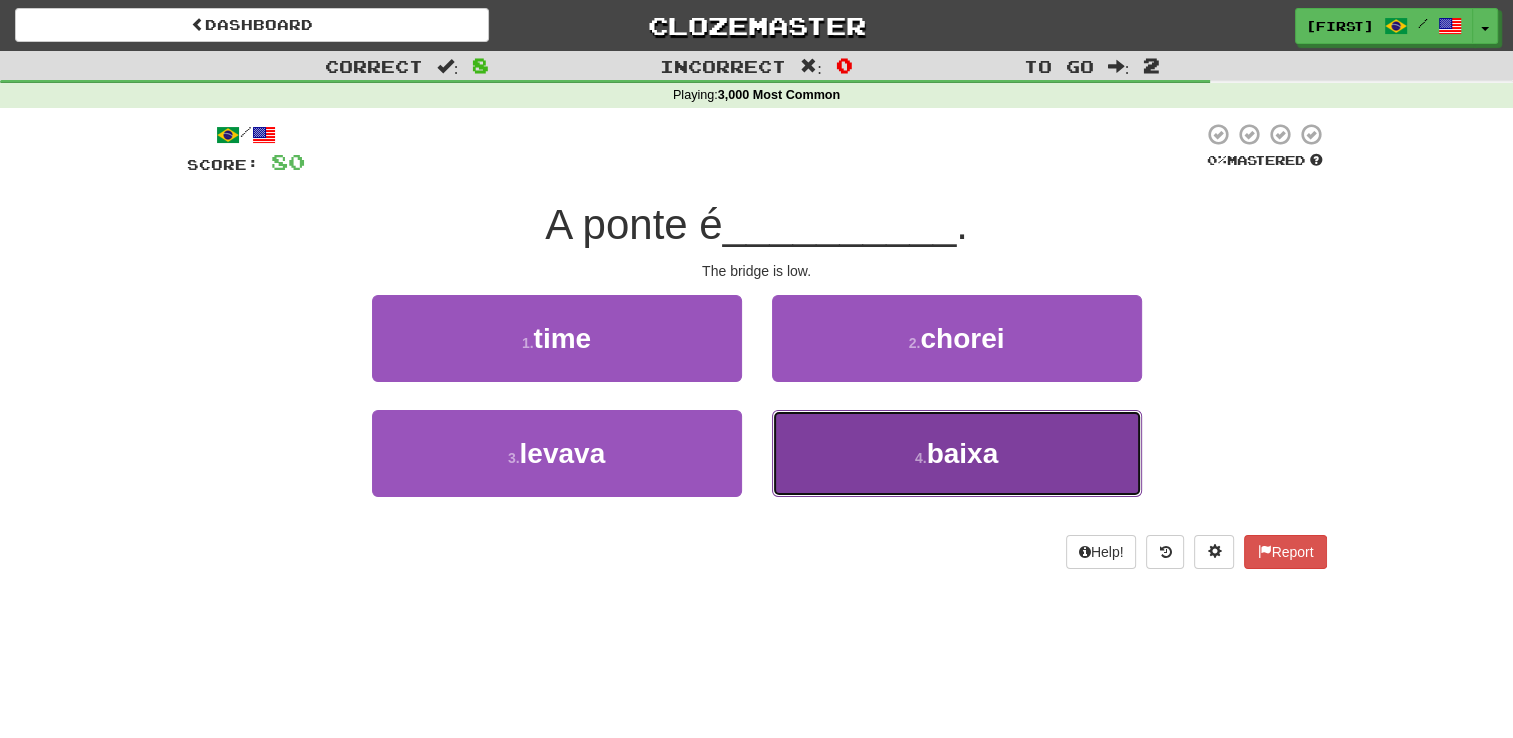 click on "4 .  baixa" at bounding box center (957, 453) 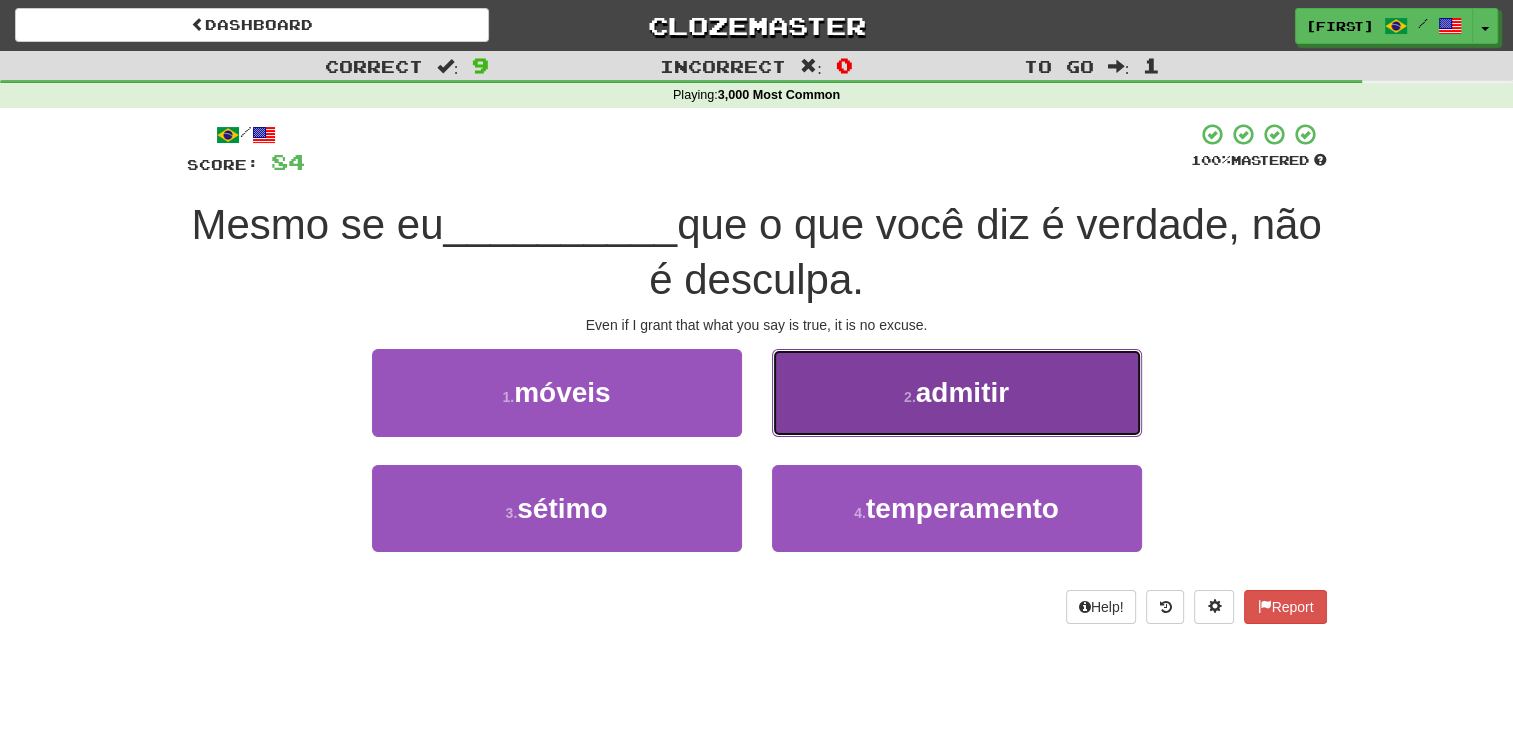 click on "admitir" at bounding box center (962, 392) 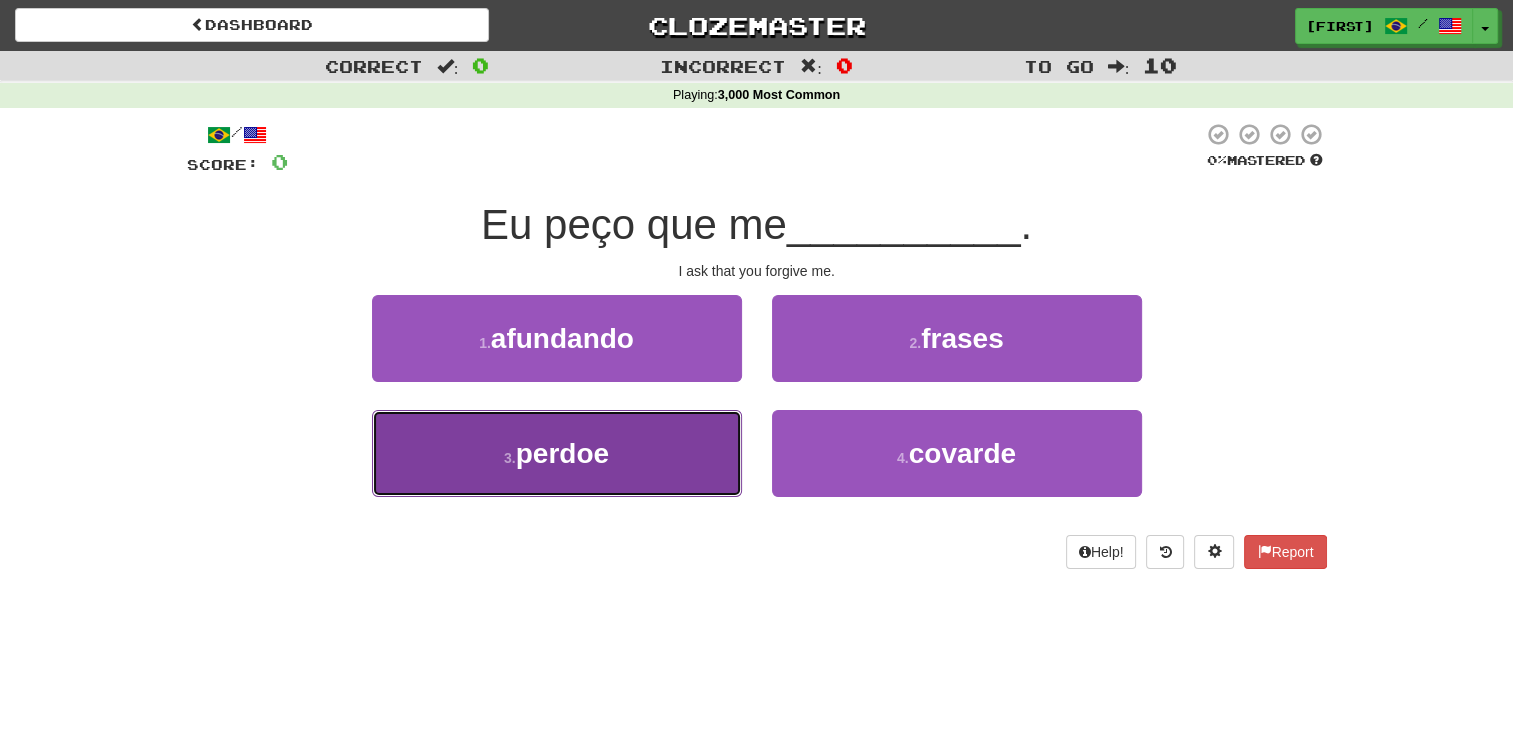 click on "3 .  perdoe" at bounding box center [557, 453] 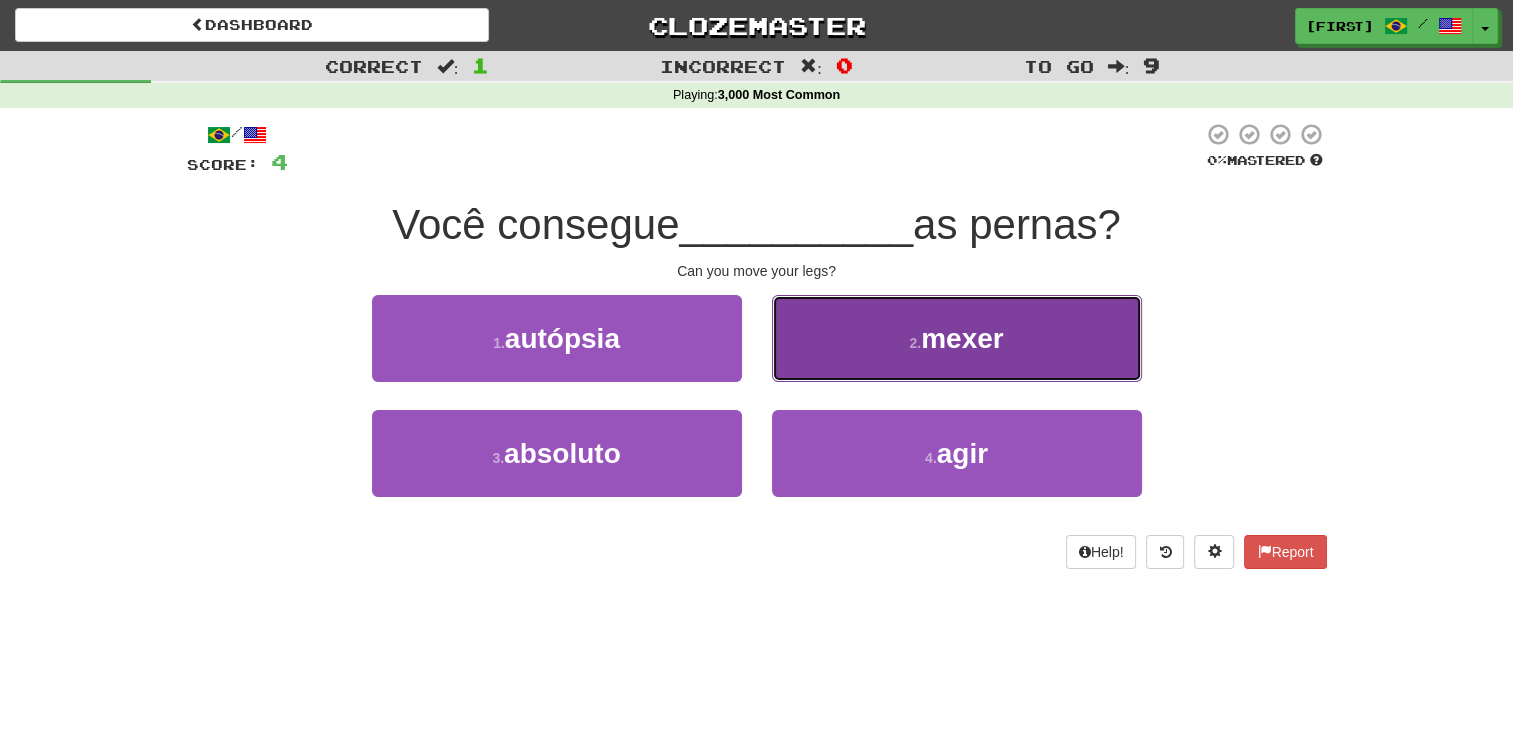 click on "2 .  mexer" at bounding box center (957, 338) 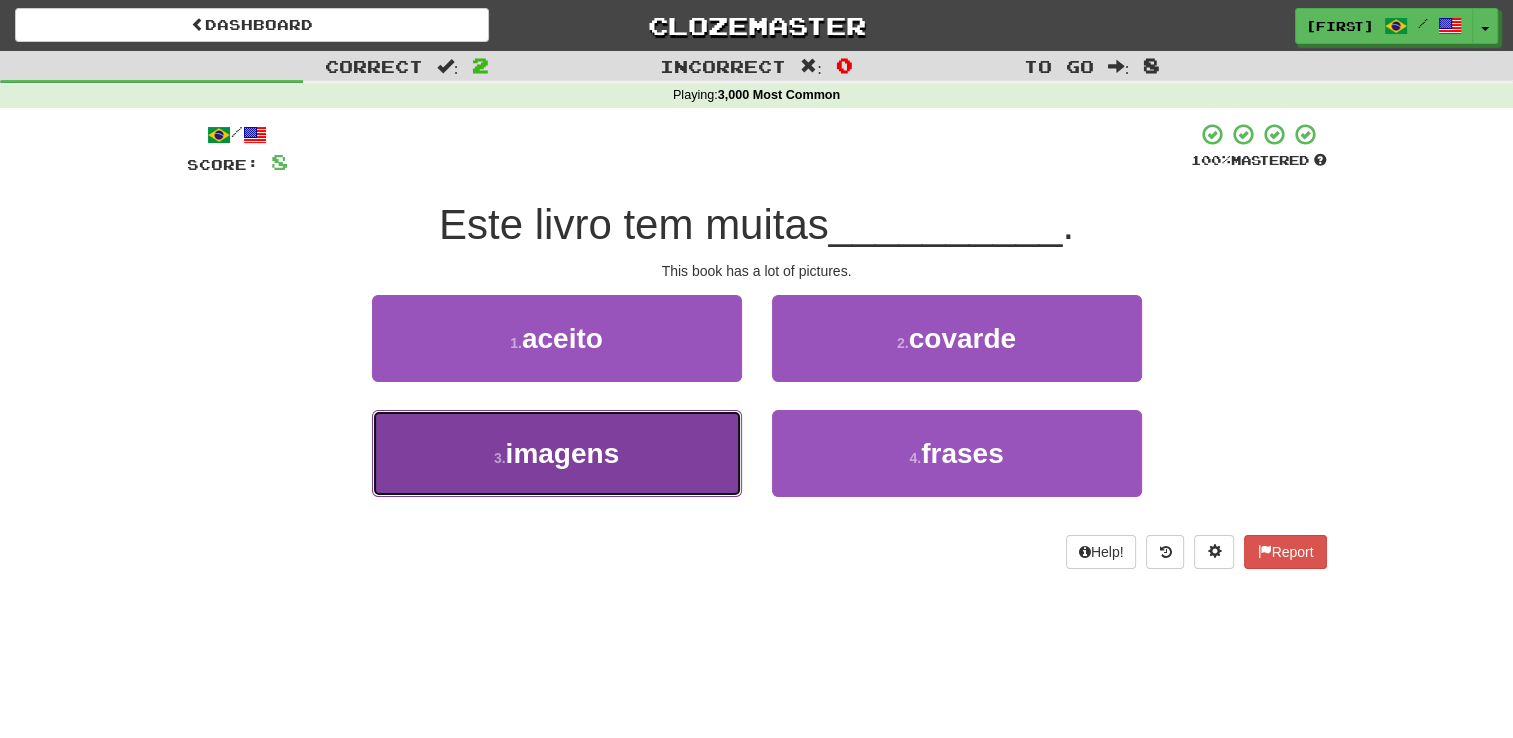 click on "3 .  imagens" at bounding box center (557, 453) 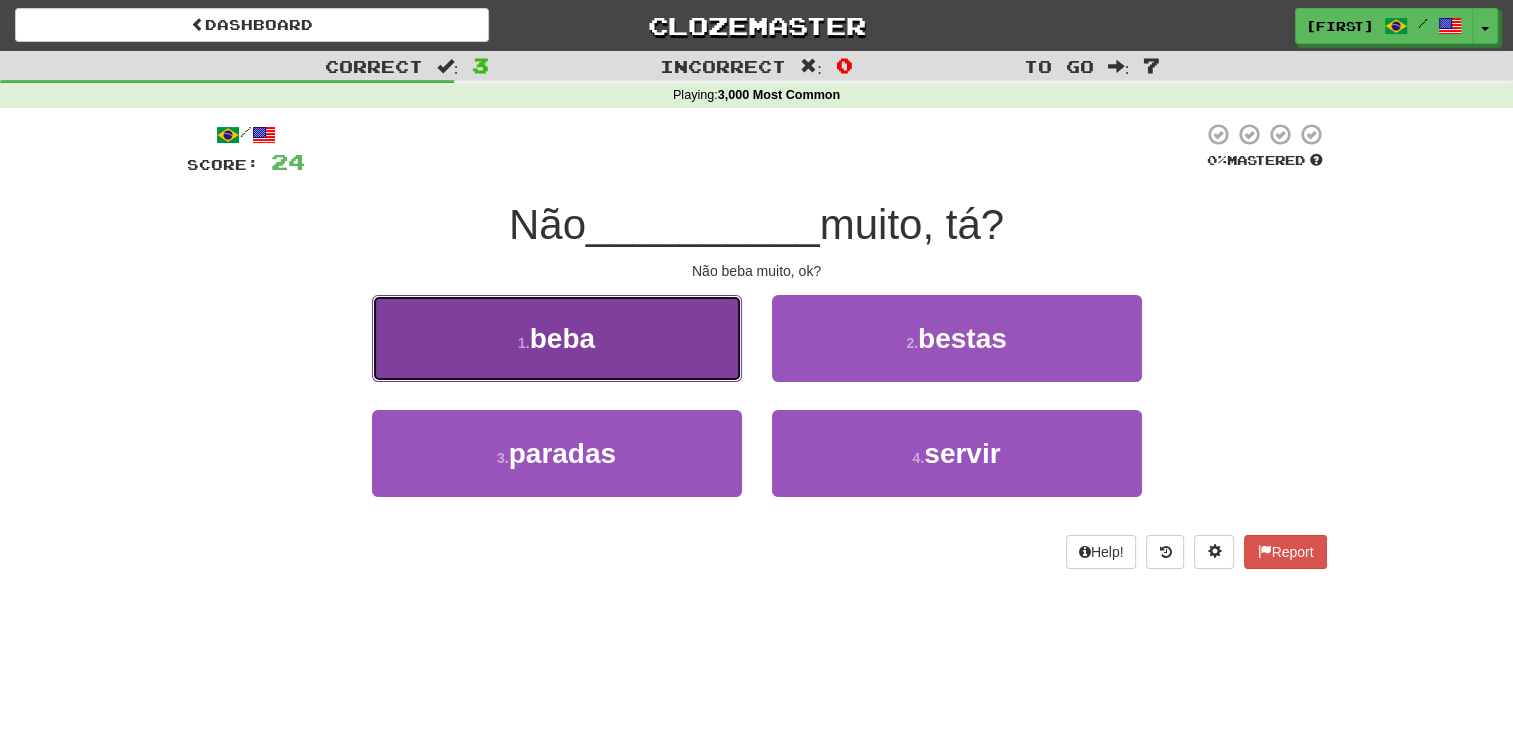 click on "1 .  beba" at bounding box center [557, 338] 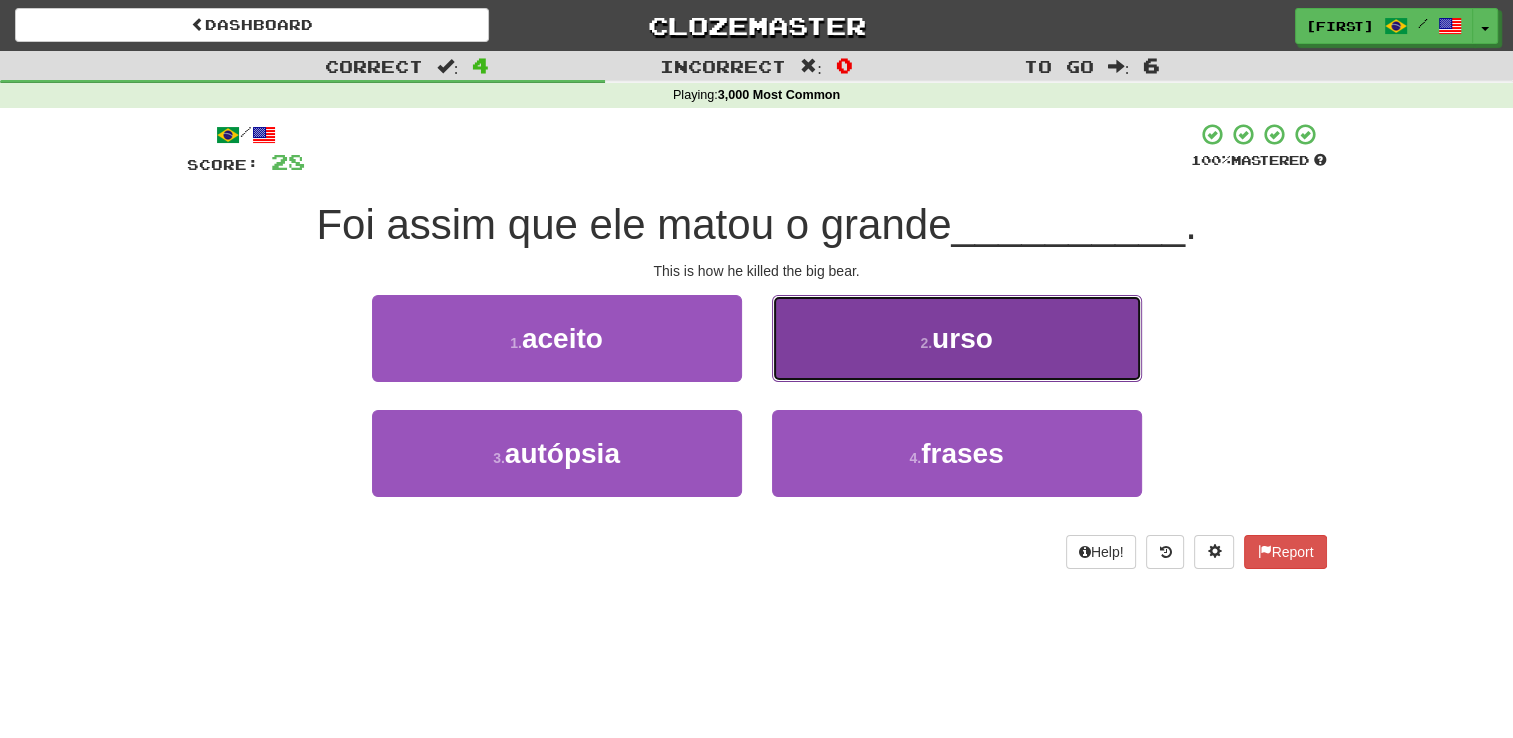 click on "2 .  urso" at bounding box center [957, 338] 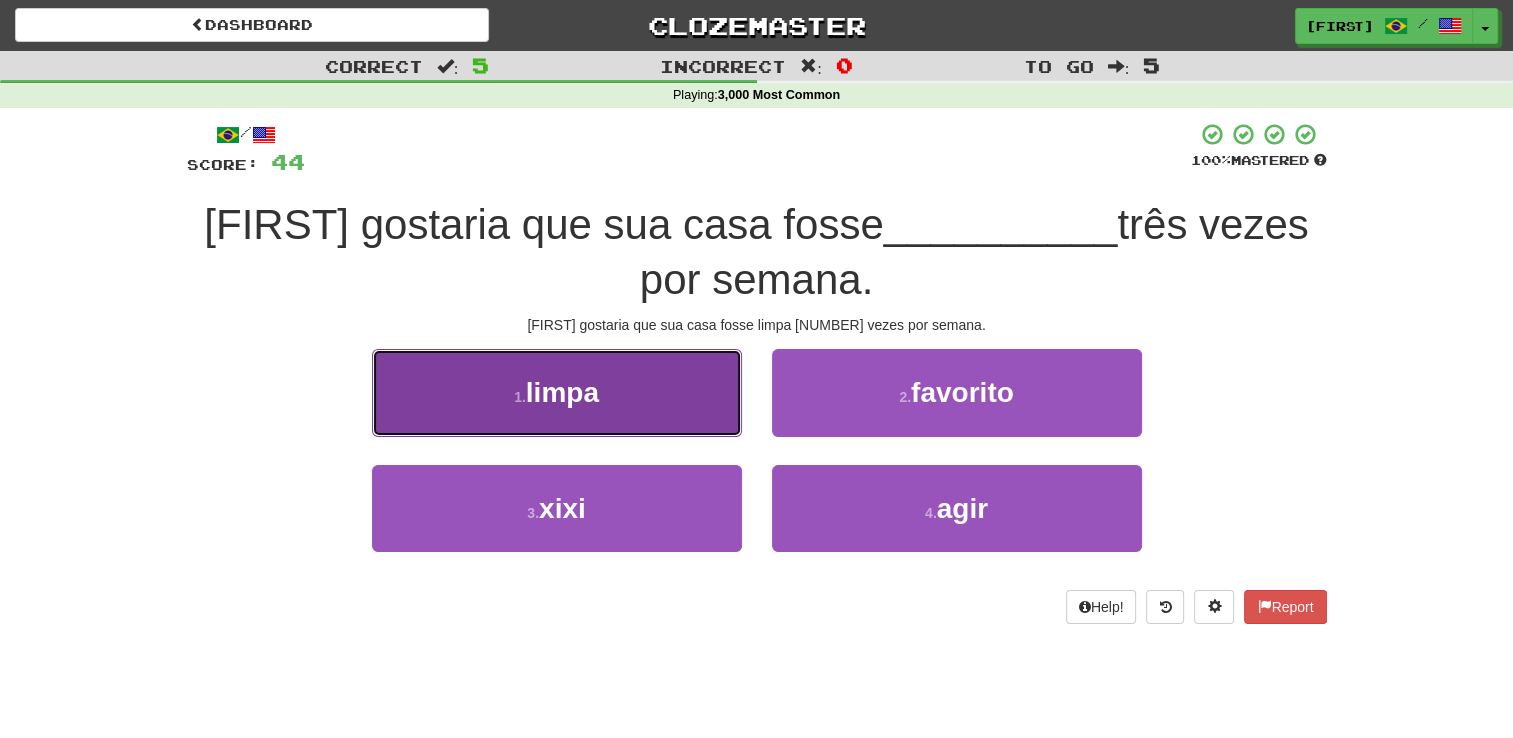 click on "1 .  limpa" at bounding box center [557, 392] 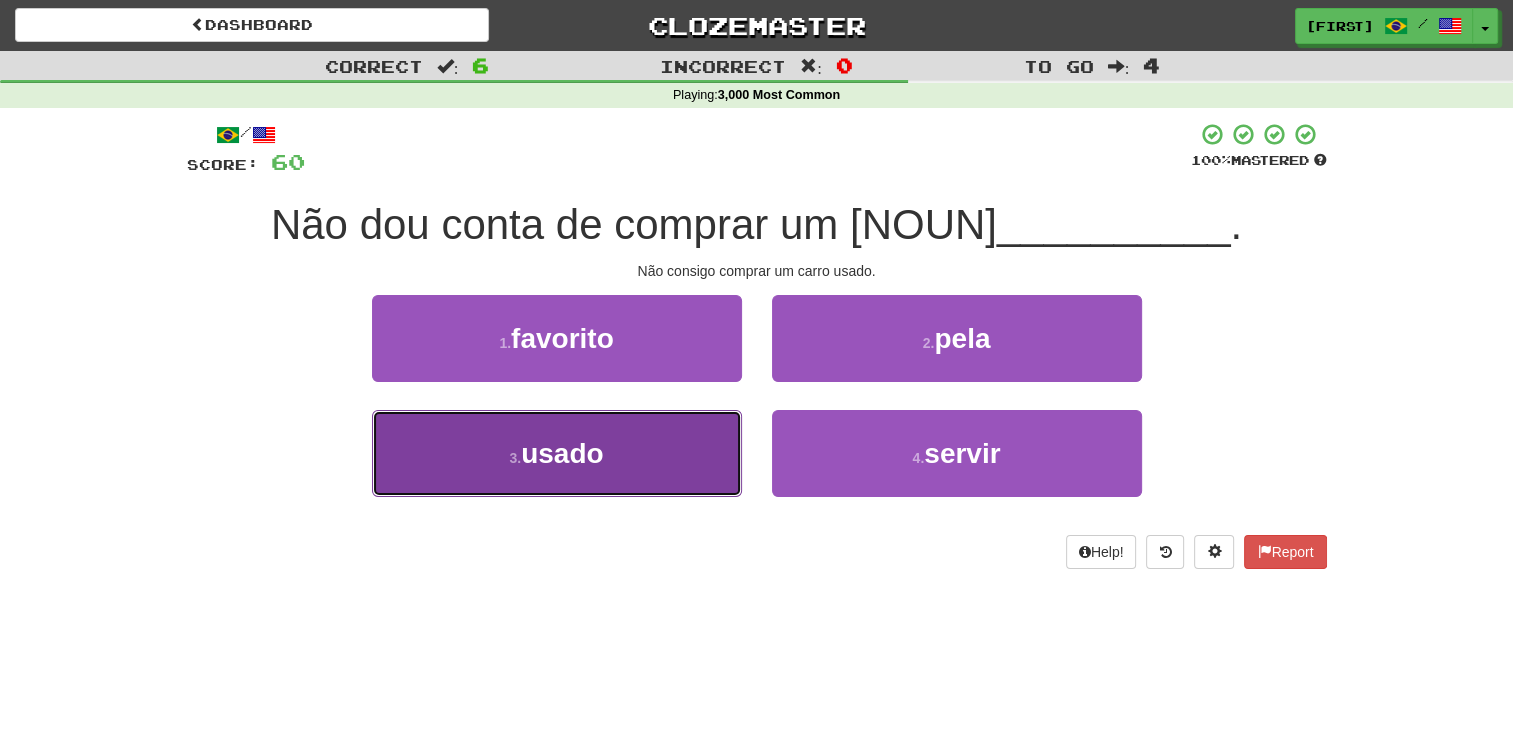 click on "3 .  usado" at bounding box center [557, 453] 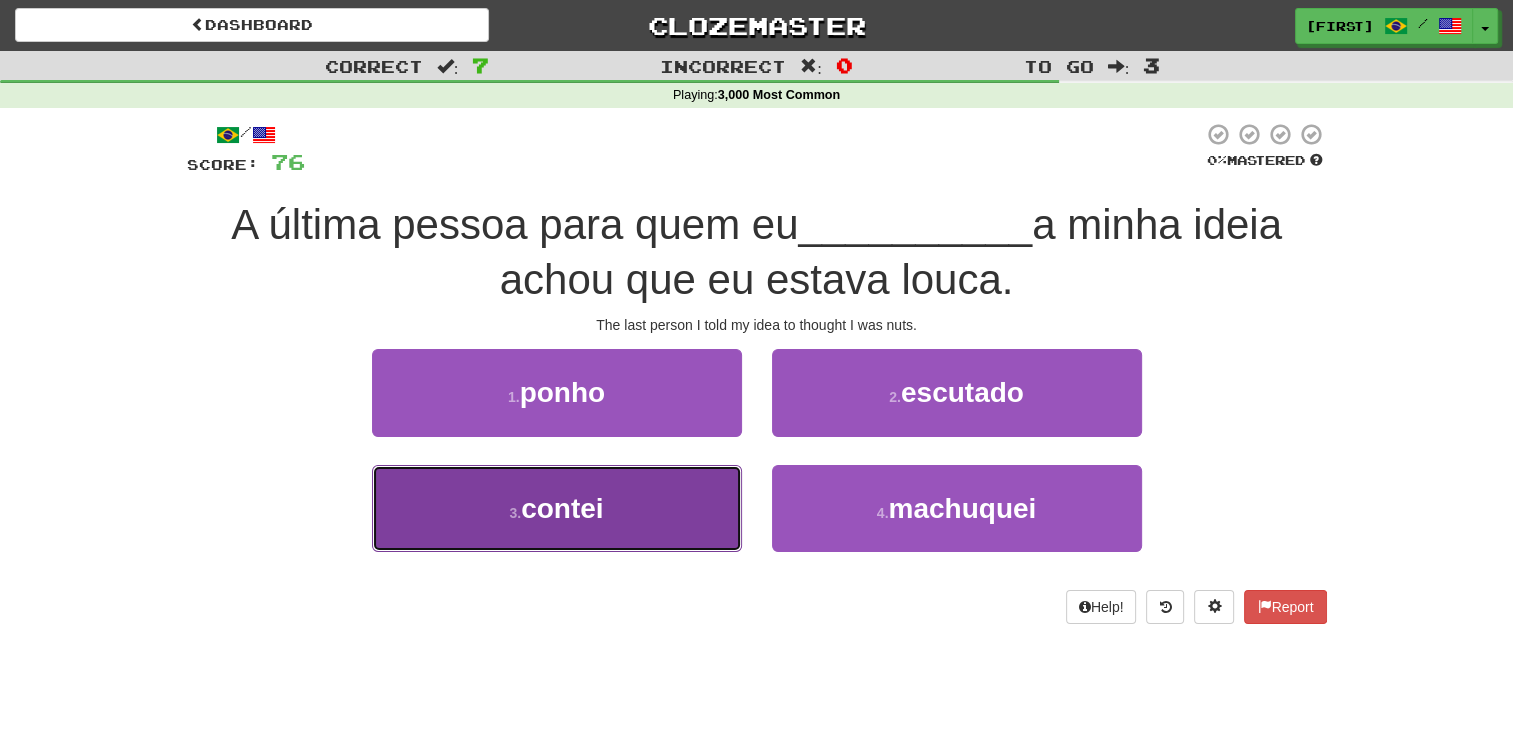 click on "3 .  contei" at bounding box center (557, 508) 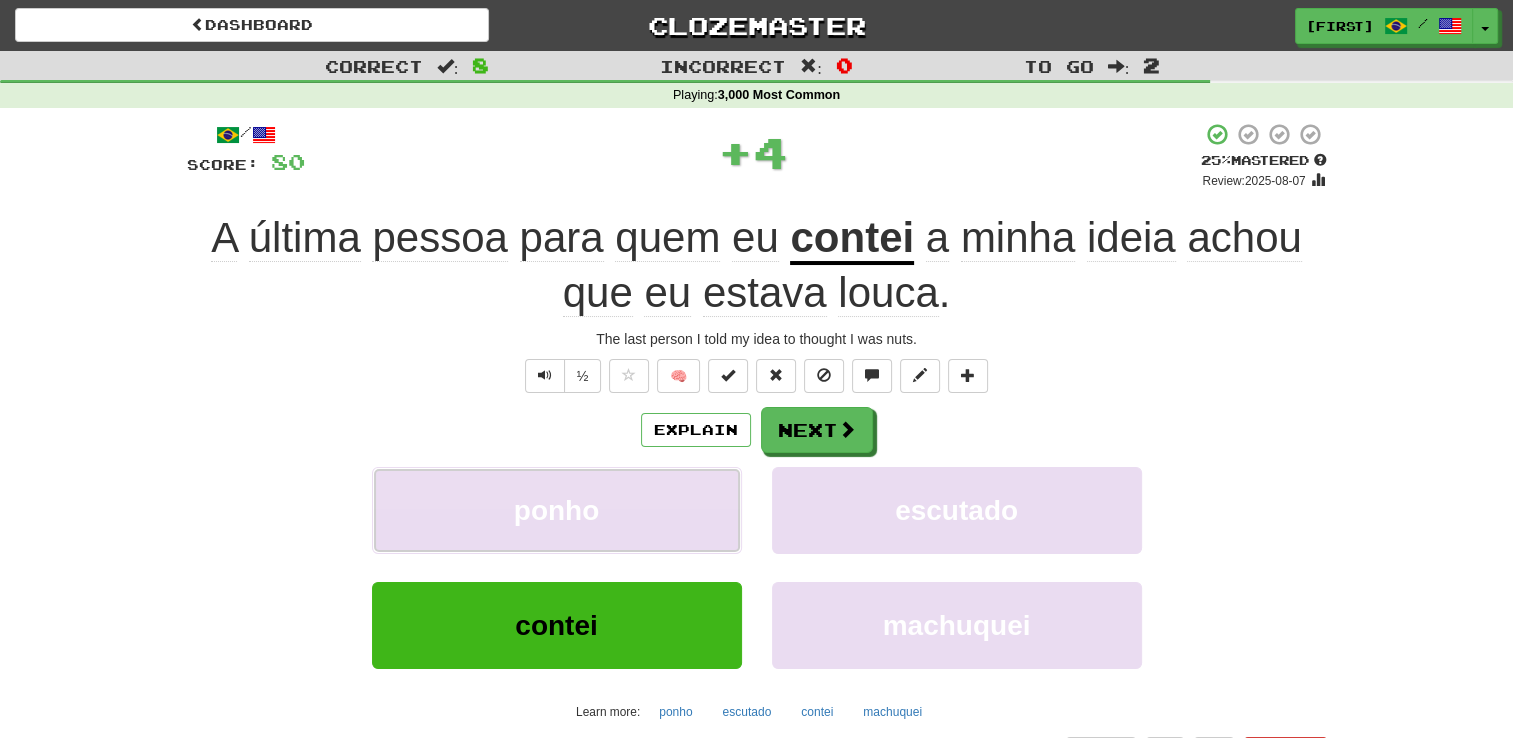 type 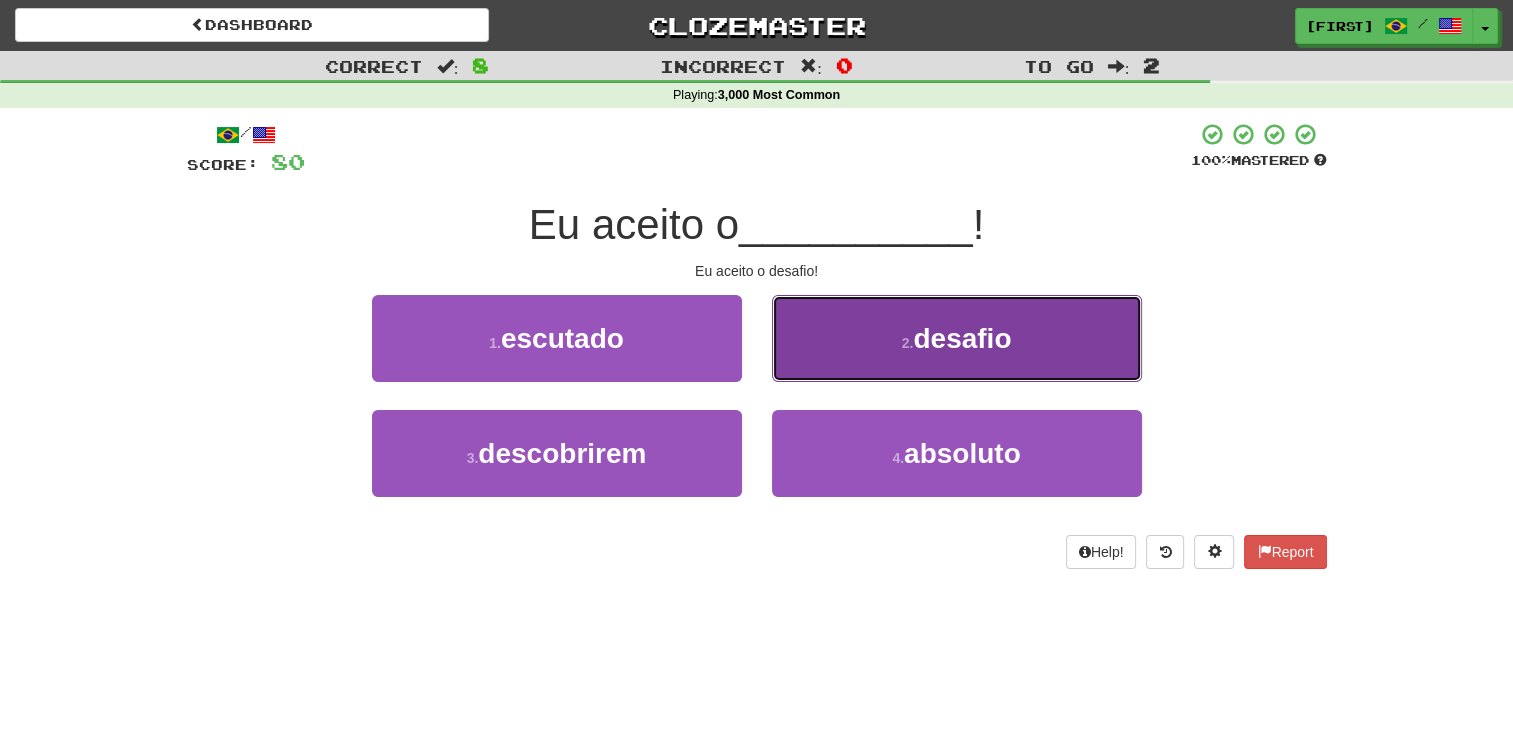 click on "2 .  desafio" at bounding box center (957, 338) 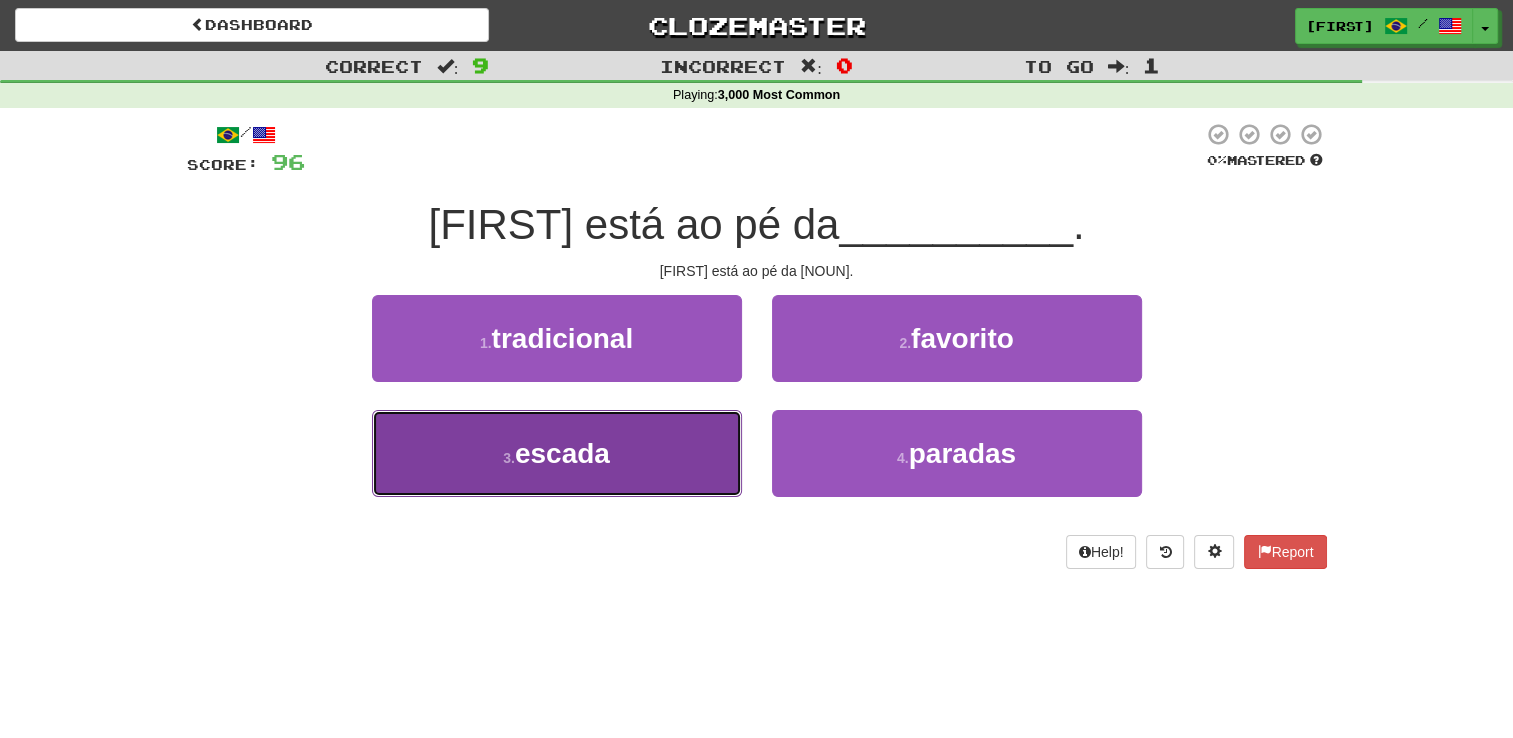 click on "escada" at bounding box center (562, 453) 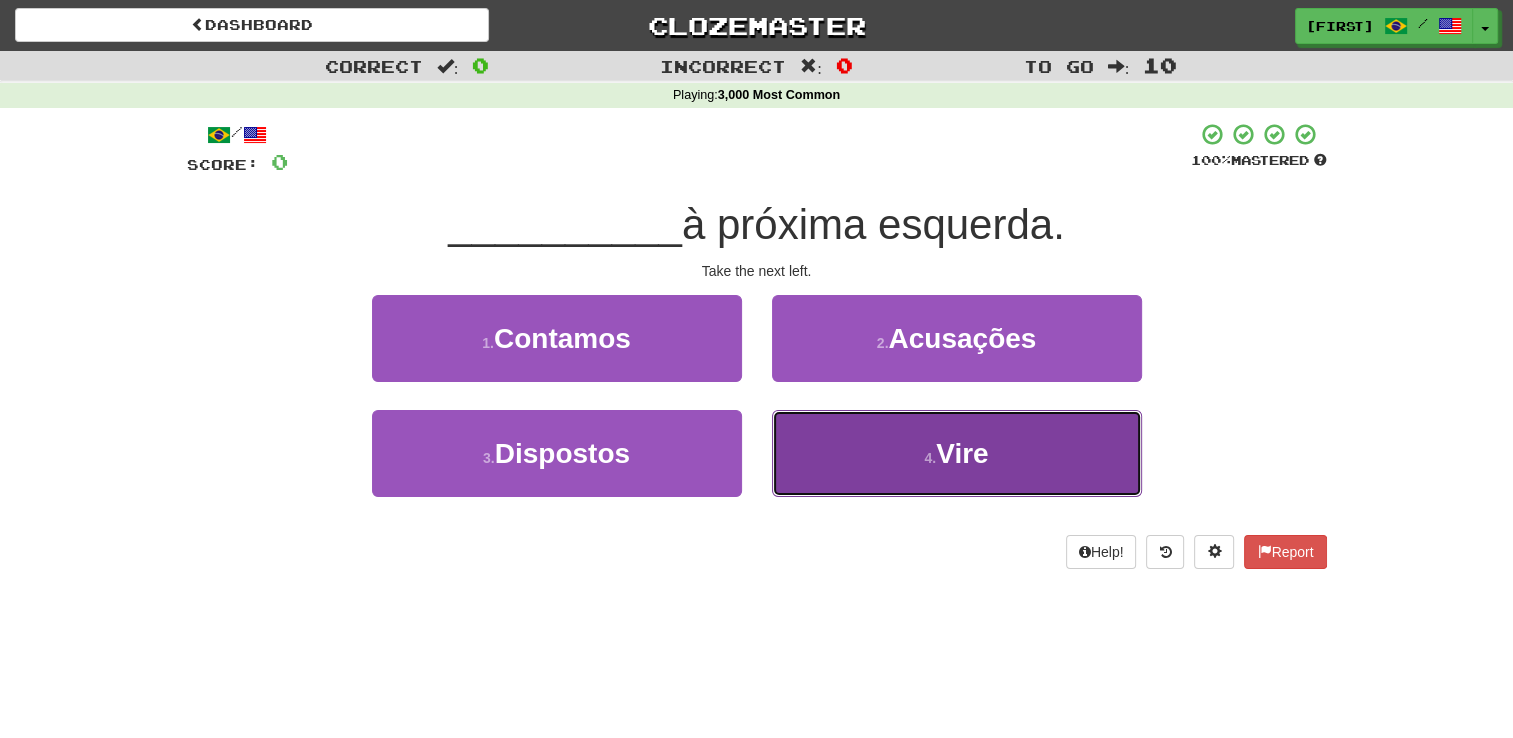 click on "4 .  Vire" at bounding box center (957, 453) 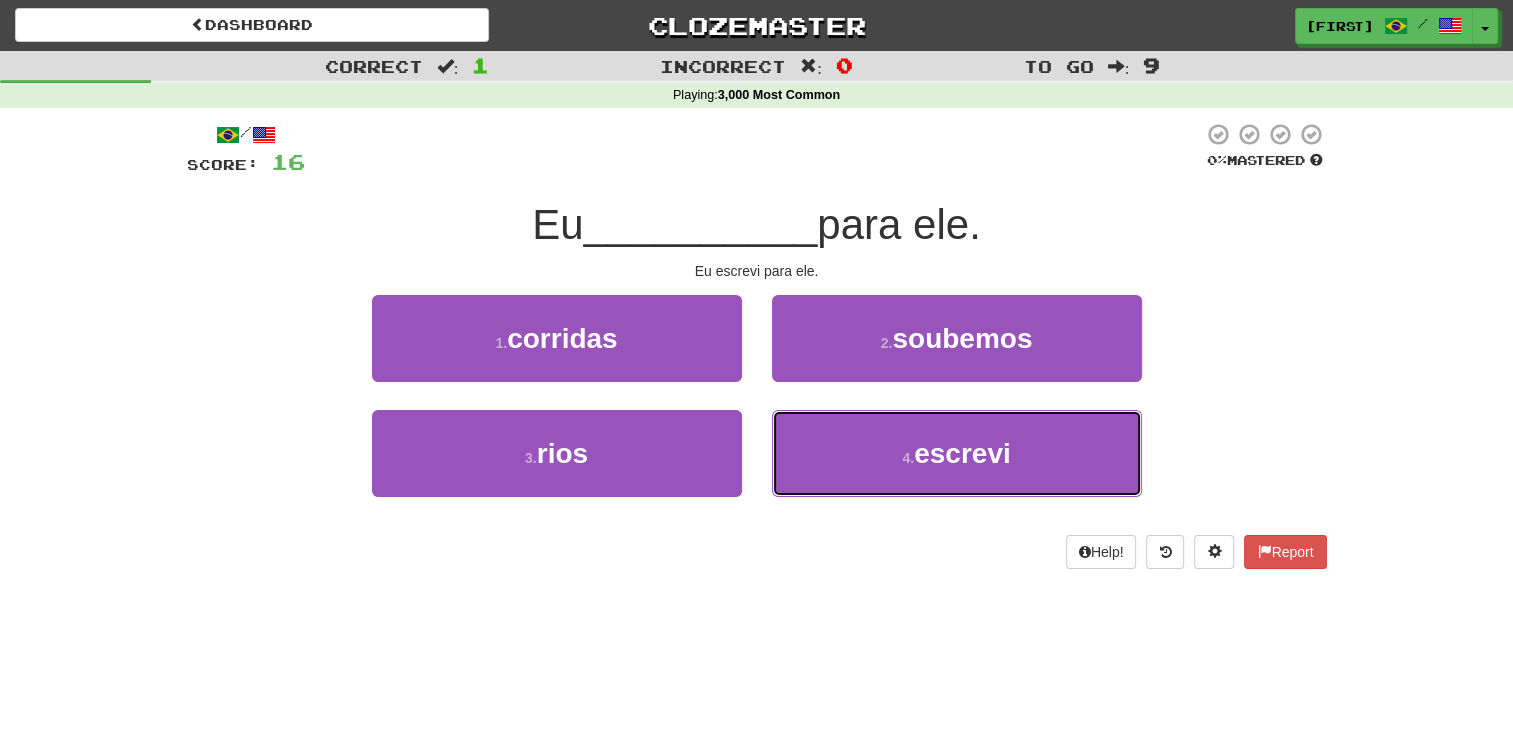 click on "4 .  escrevi" at bounding box center [957, 453] 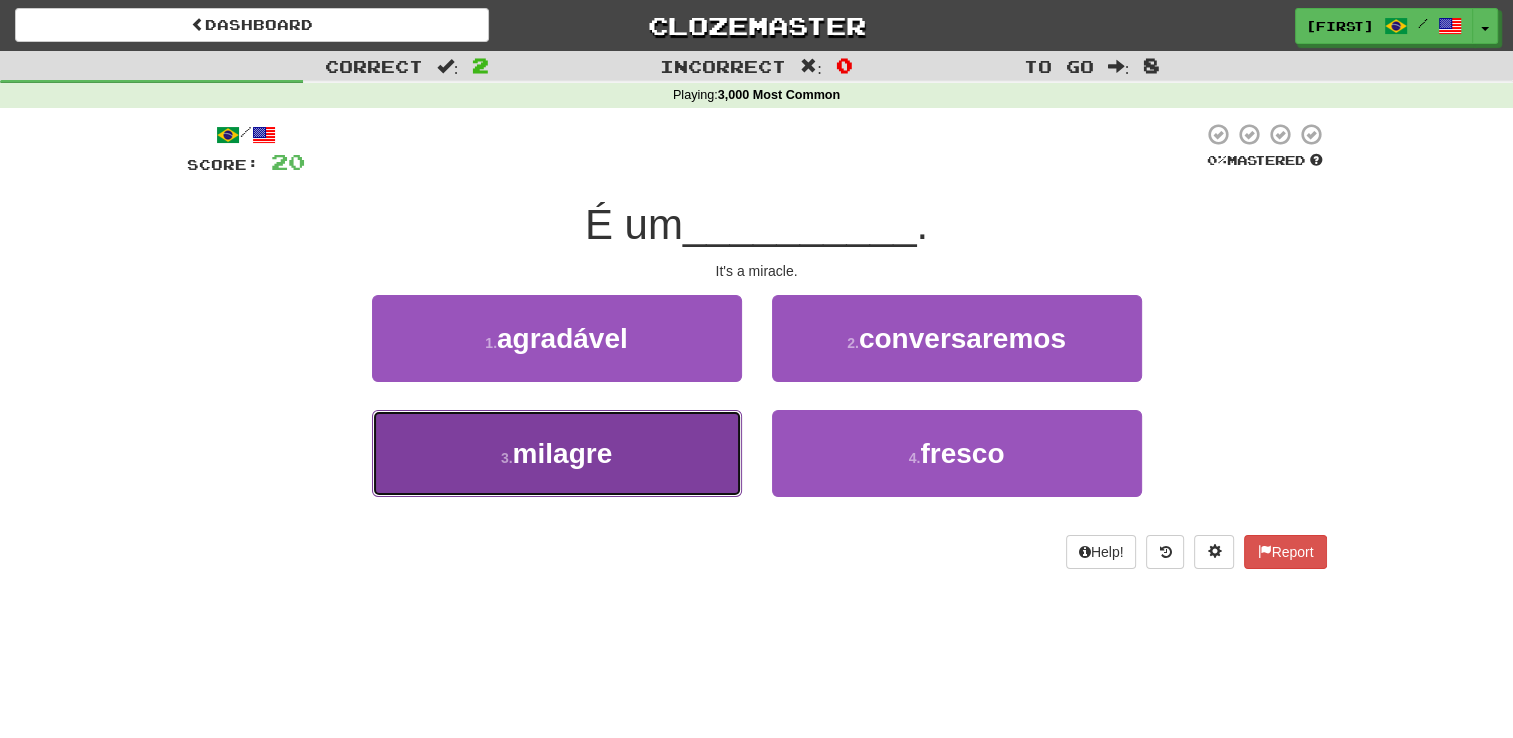 click on "3 .  milagre" at bounding box center (557, 453) 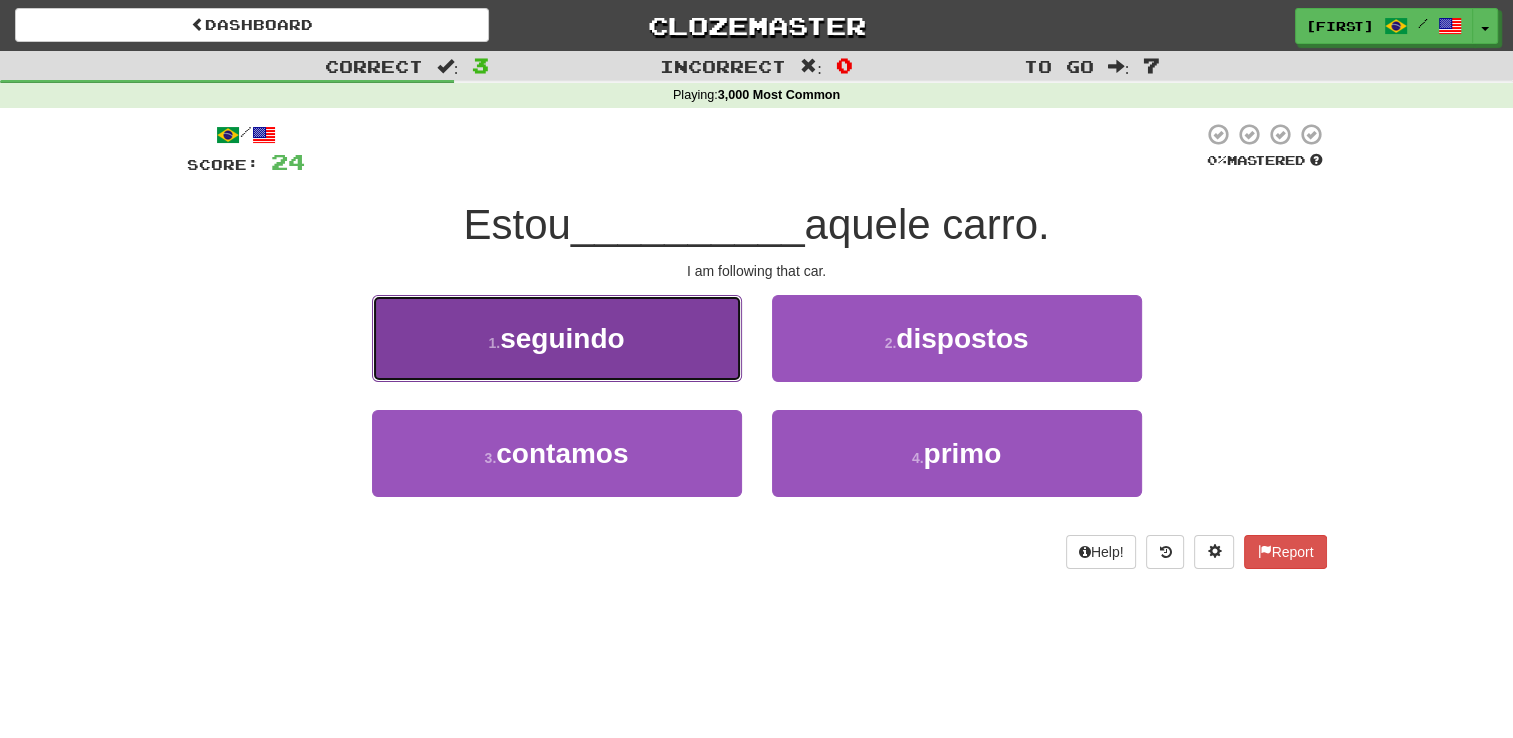 click on "1 .  seguindo" at bounding box center (557, 338) 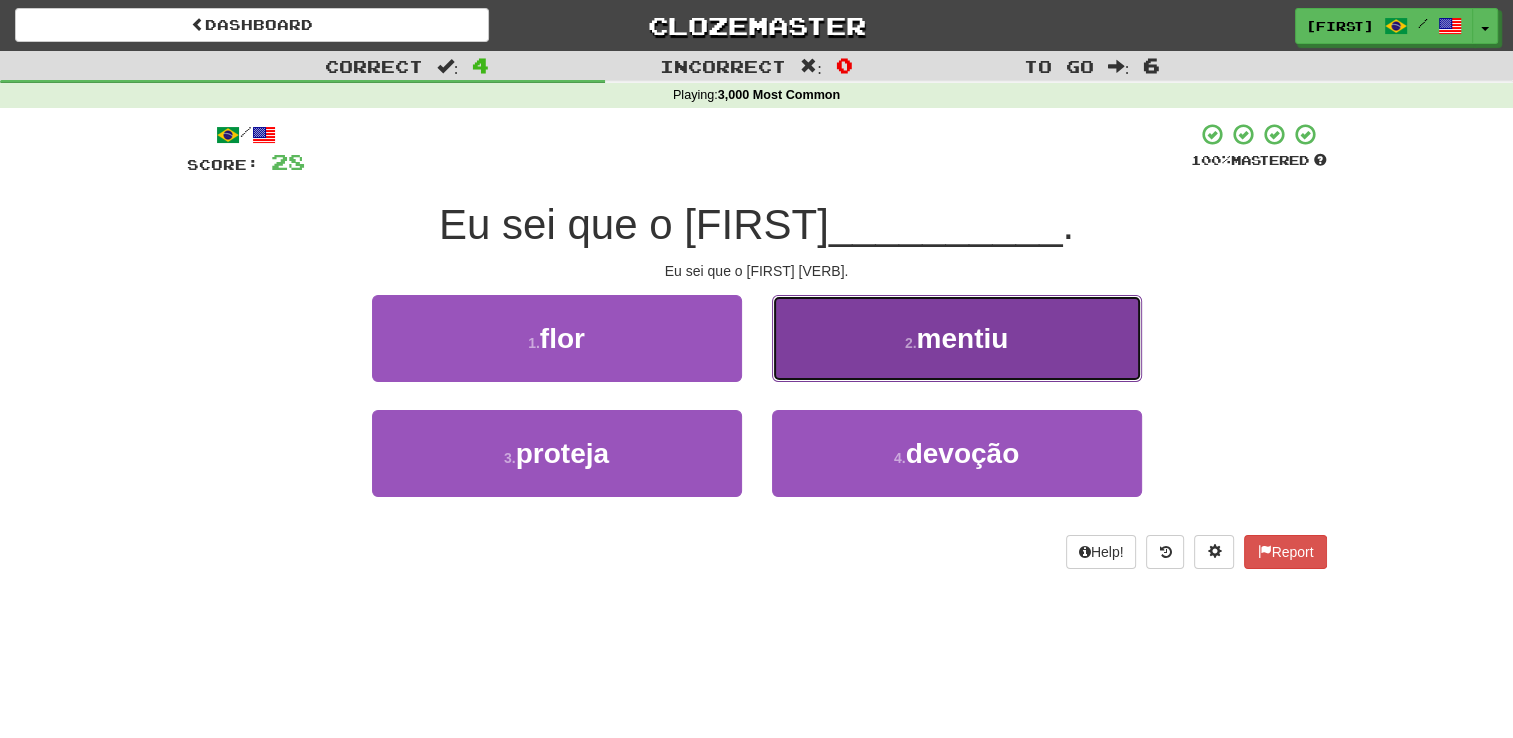 click on "2 .  mentiu" at bounding box center [957, 338] 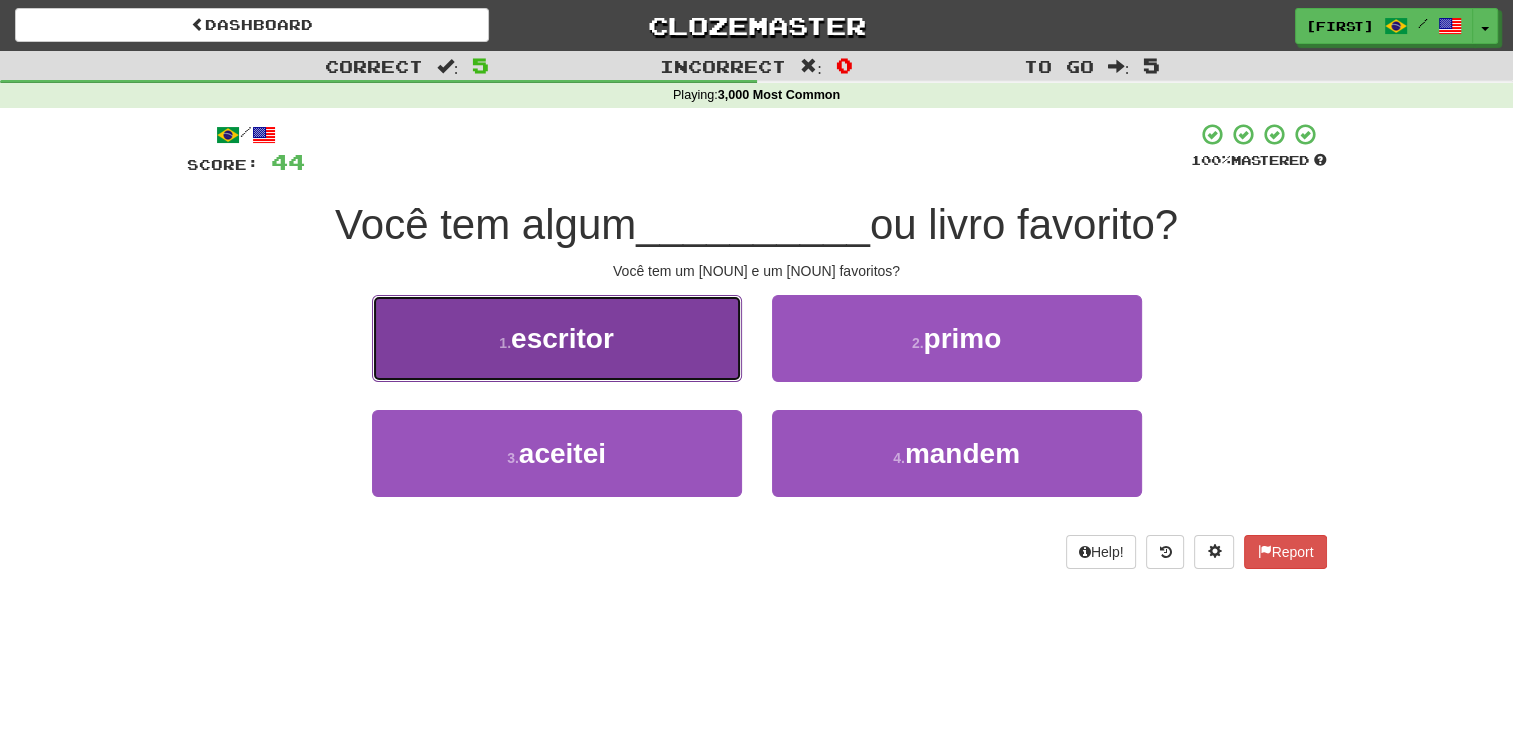 click on "1 .  escritor" at bounding box center (557, 338) 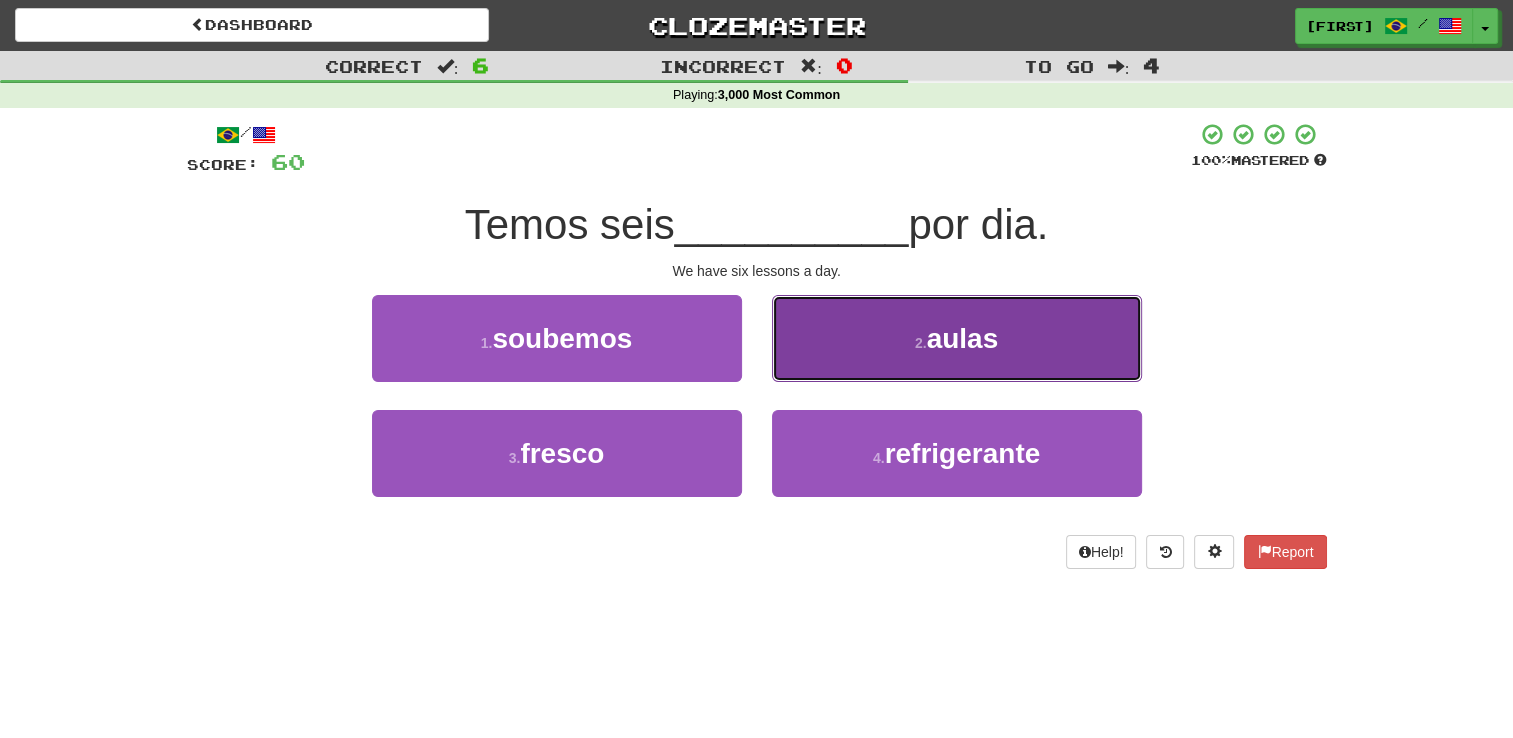 click on "2 .  aulas" at bounding box center (957, 338) 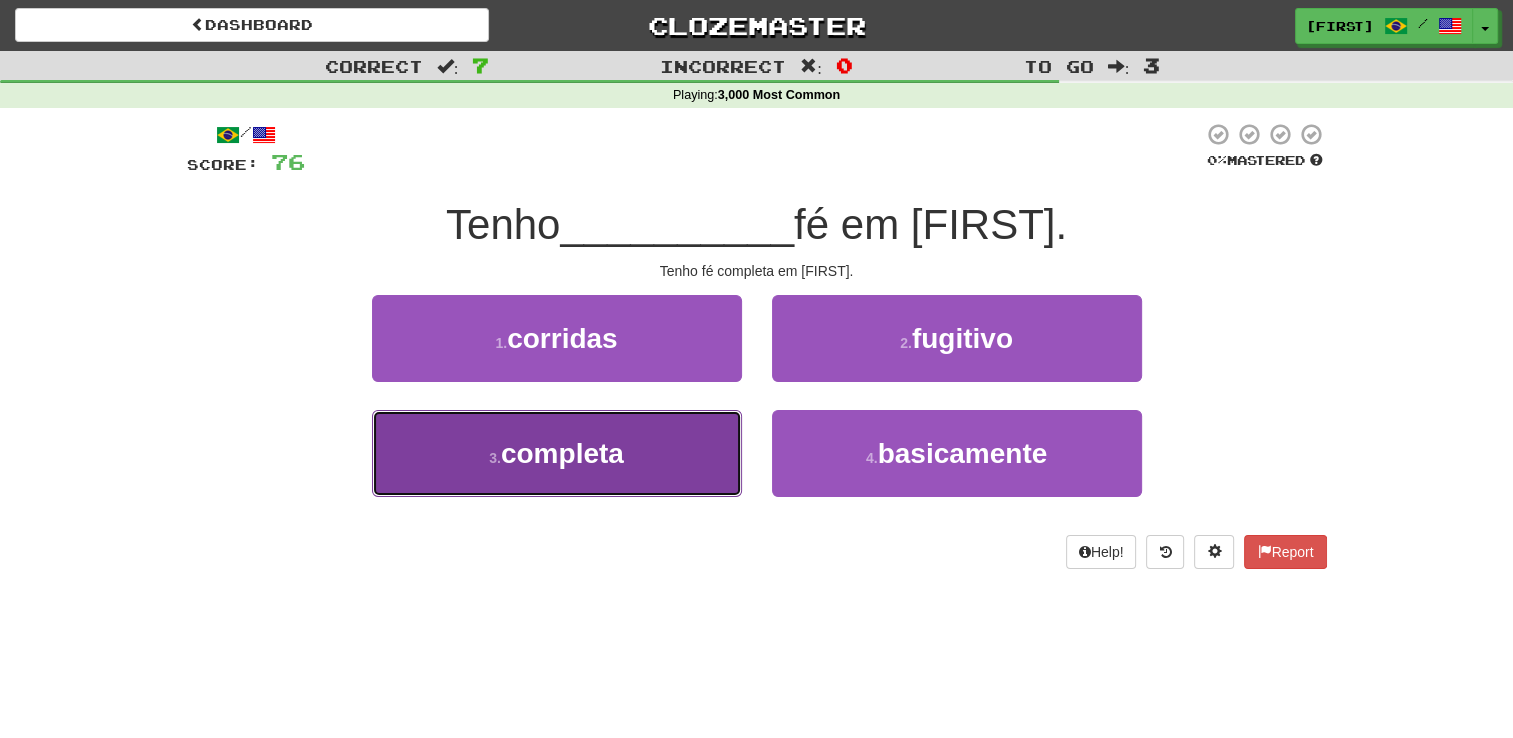 click on "3 .  completa" at bounding box center [557, 453] 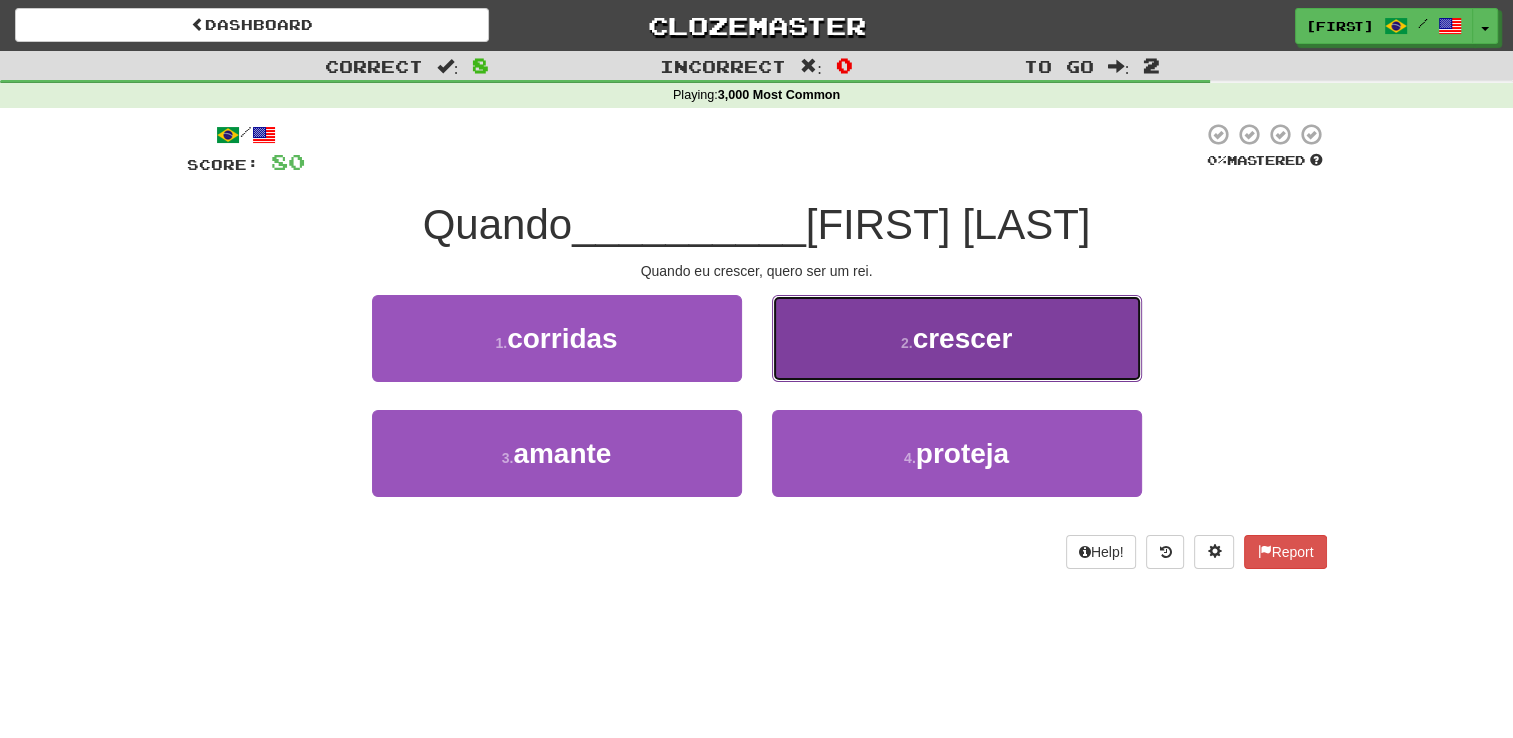 click on "crescer" at bounding box center (963, 338) 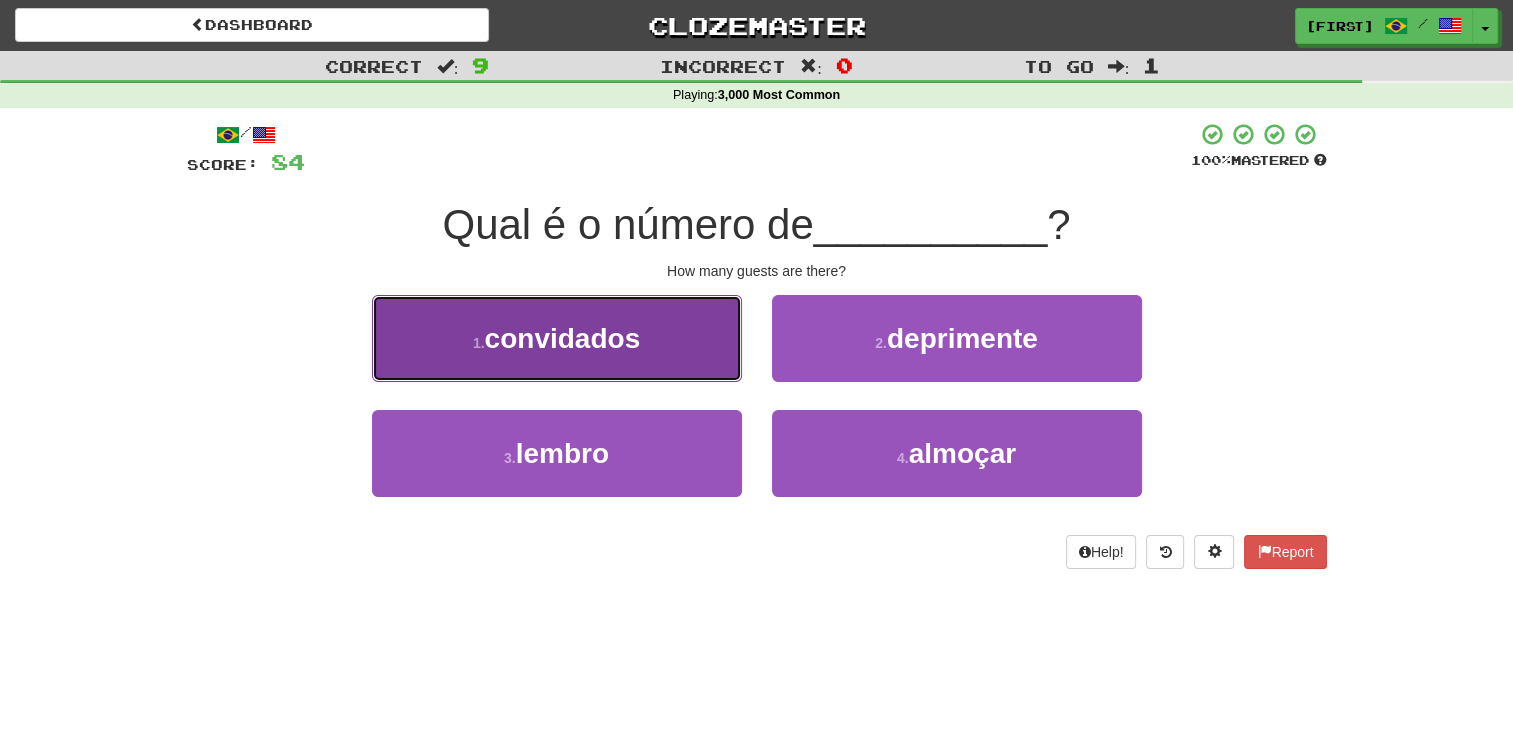 click on "1 .  convidados" at bounding box center [557, 338] 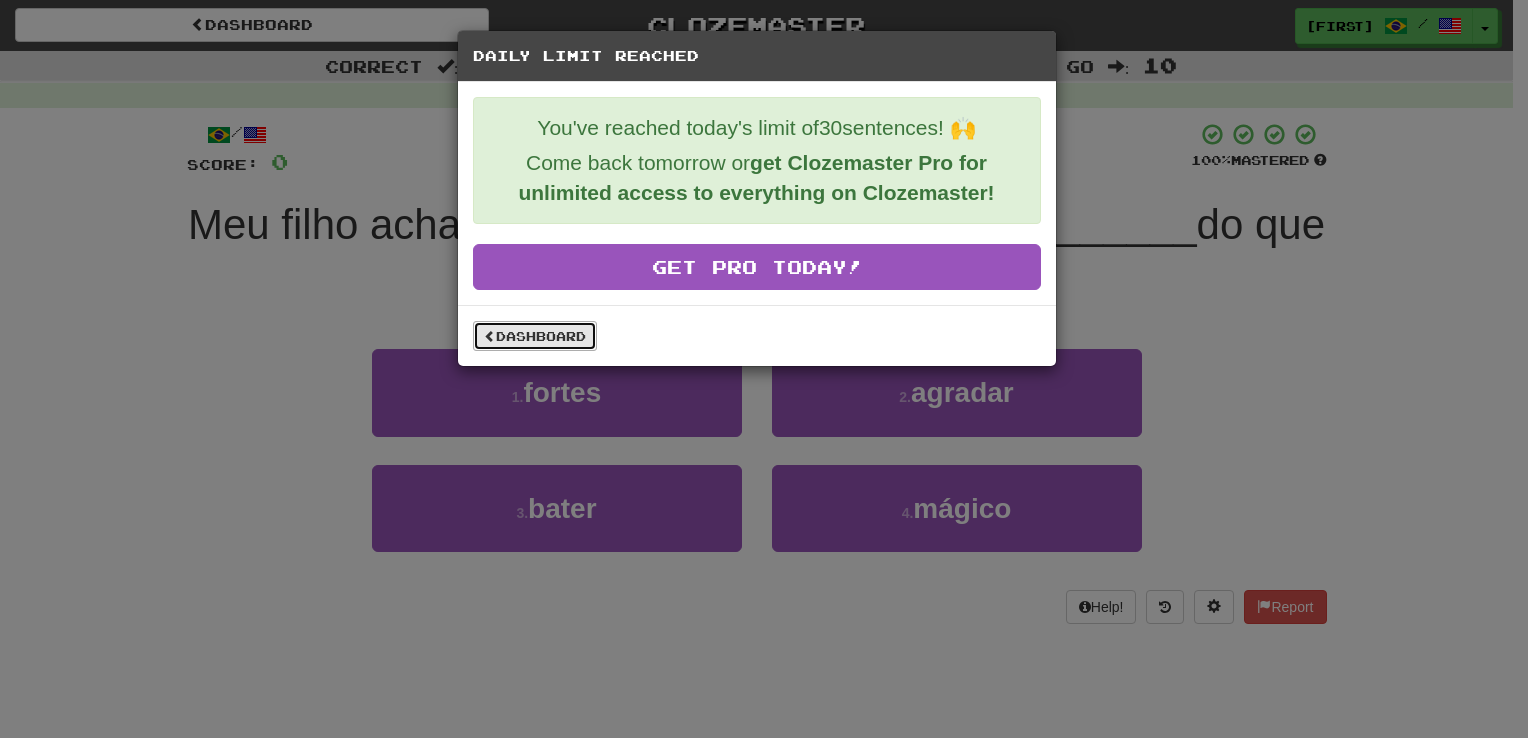 click on "Dashboard" at bounding box center (535, 336) 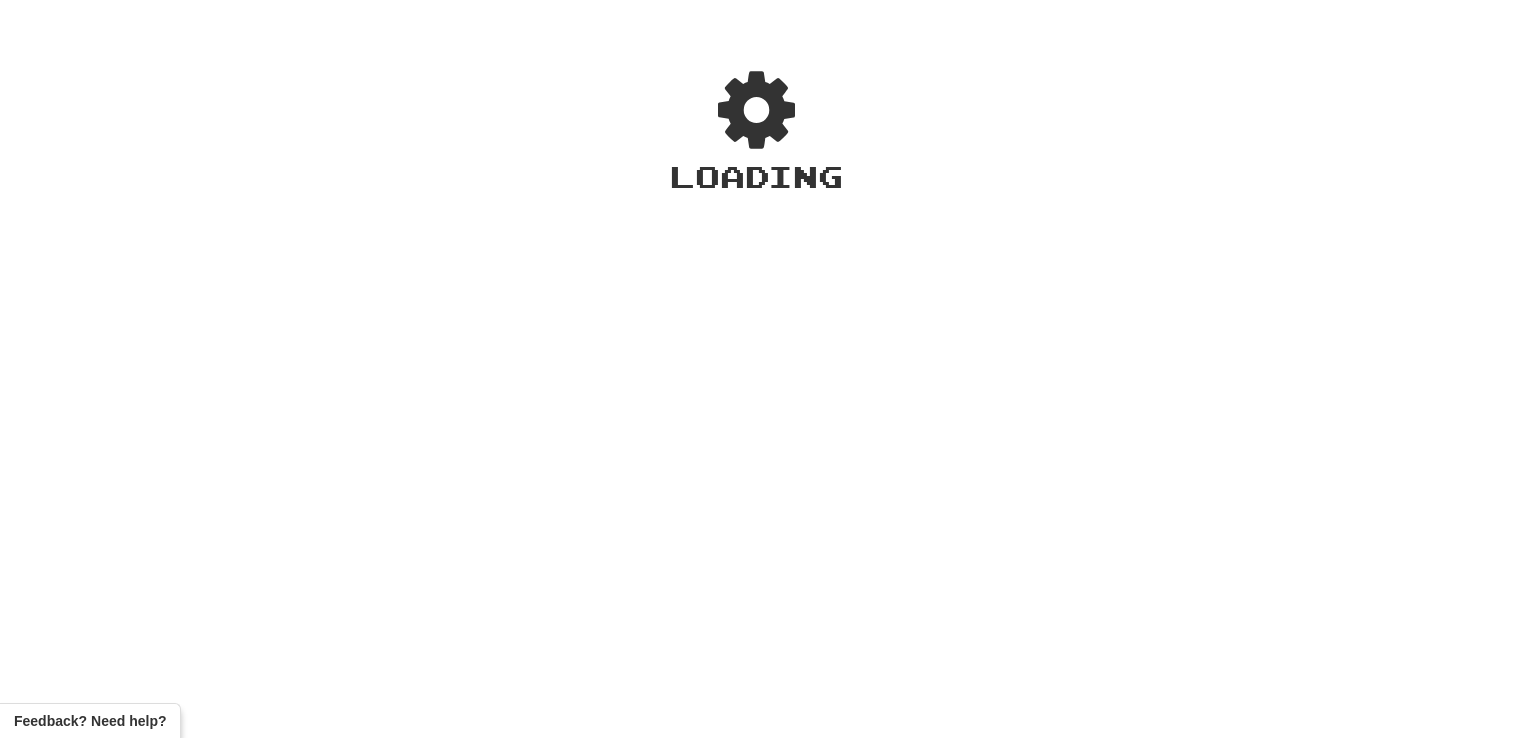 scroll, scrollTop: 0, scrollLeft: 0, axis: both 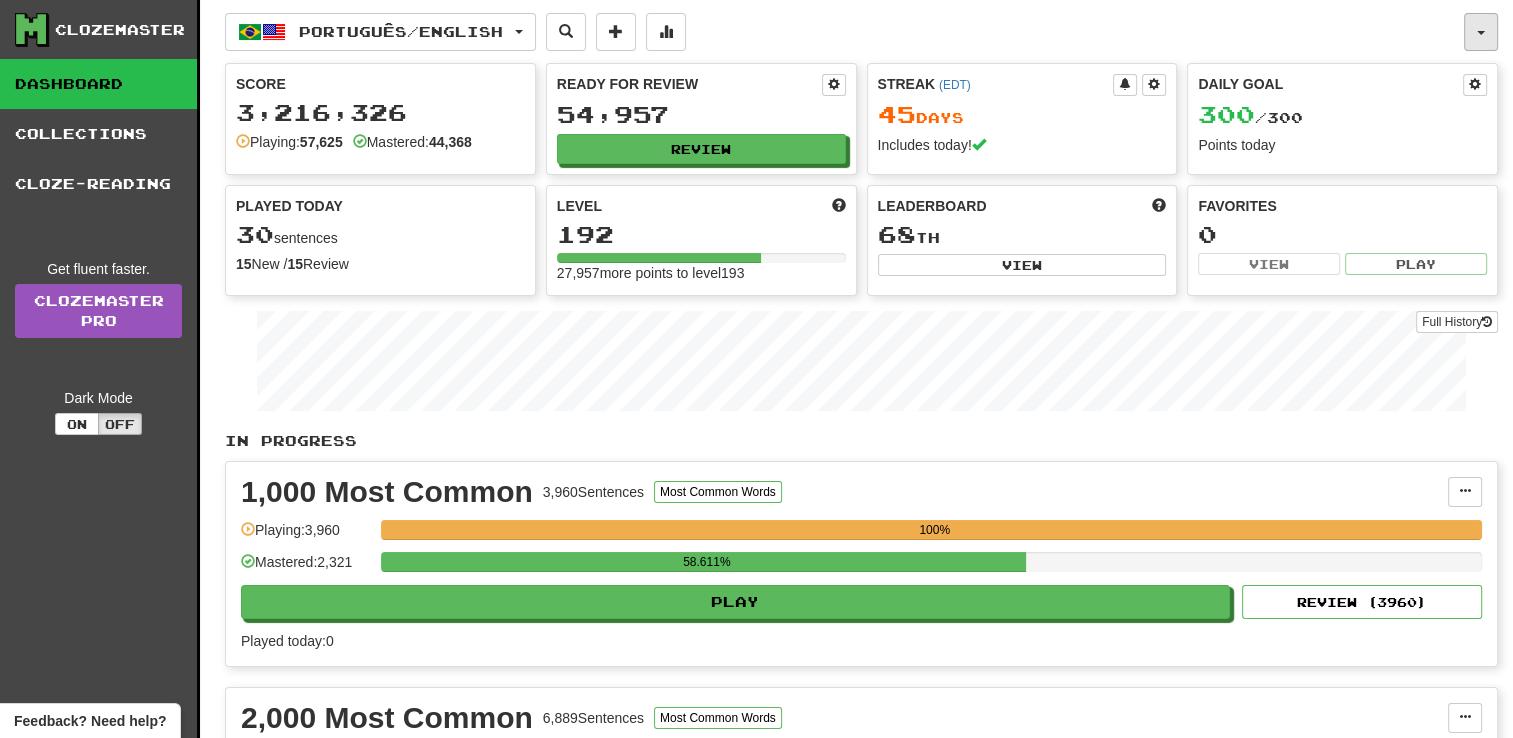 click at bounding box center (1481, 32) 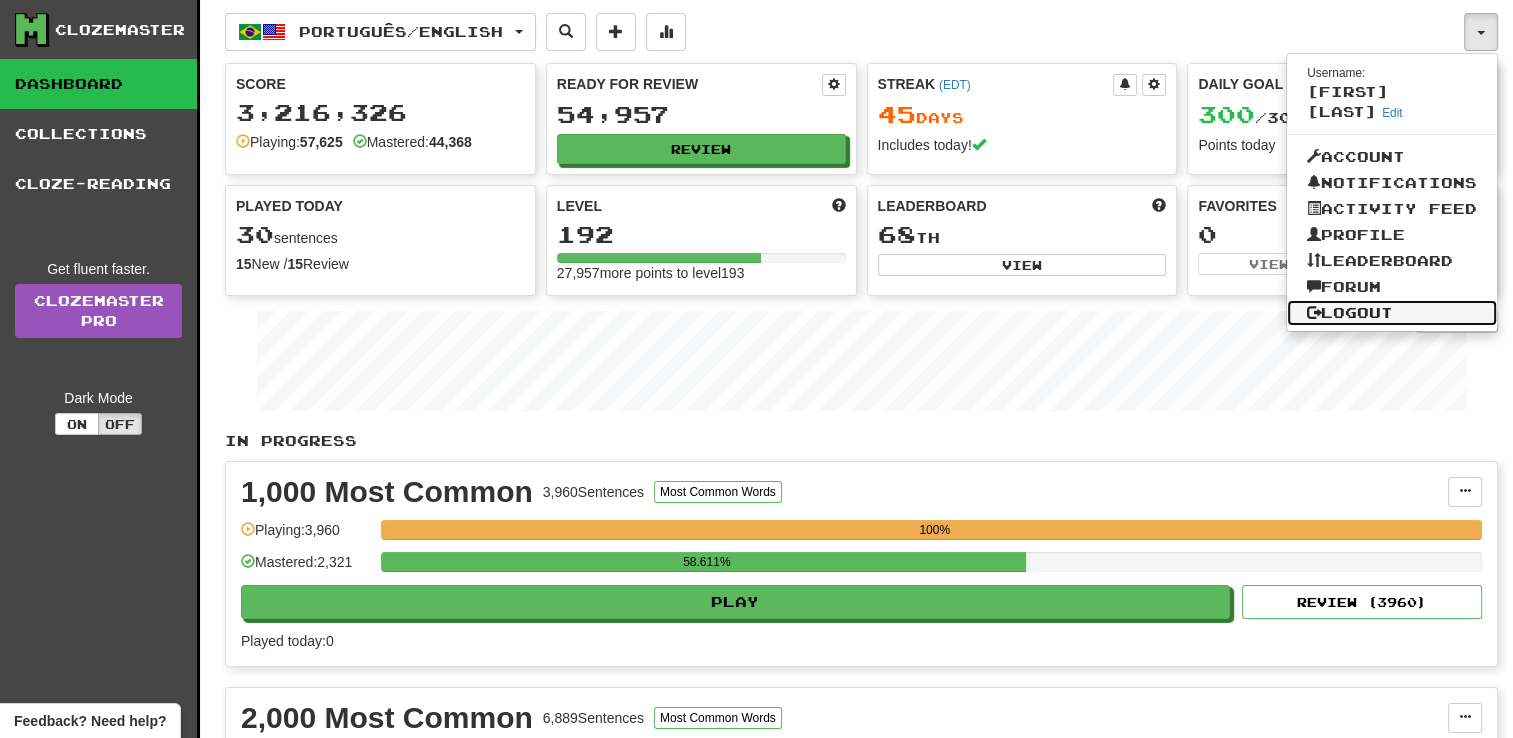 click on "Logout" at bounding box center (1392, 313) 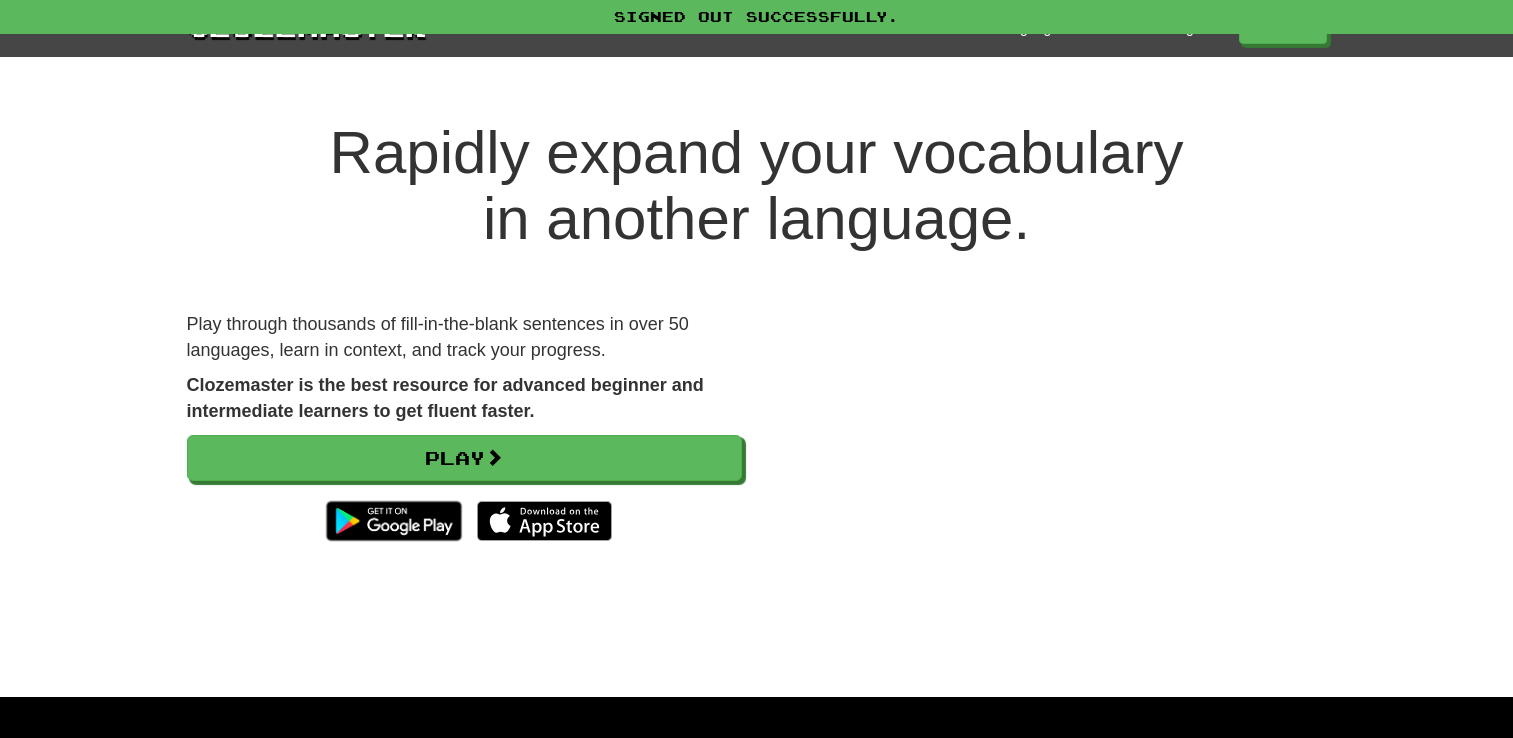 scroll, scrollTop: 0, scrollLeft: 0, axis: both 